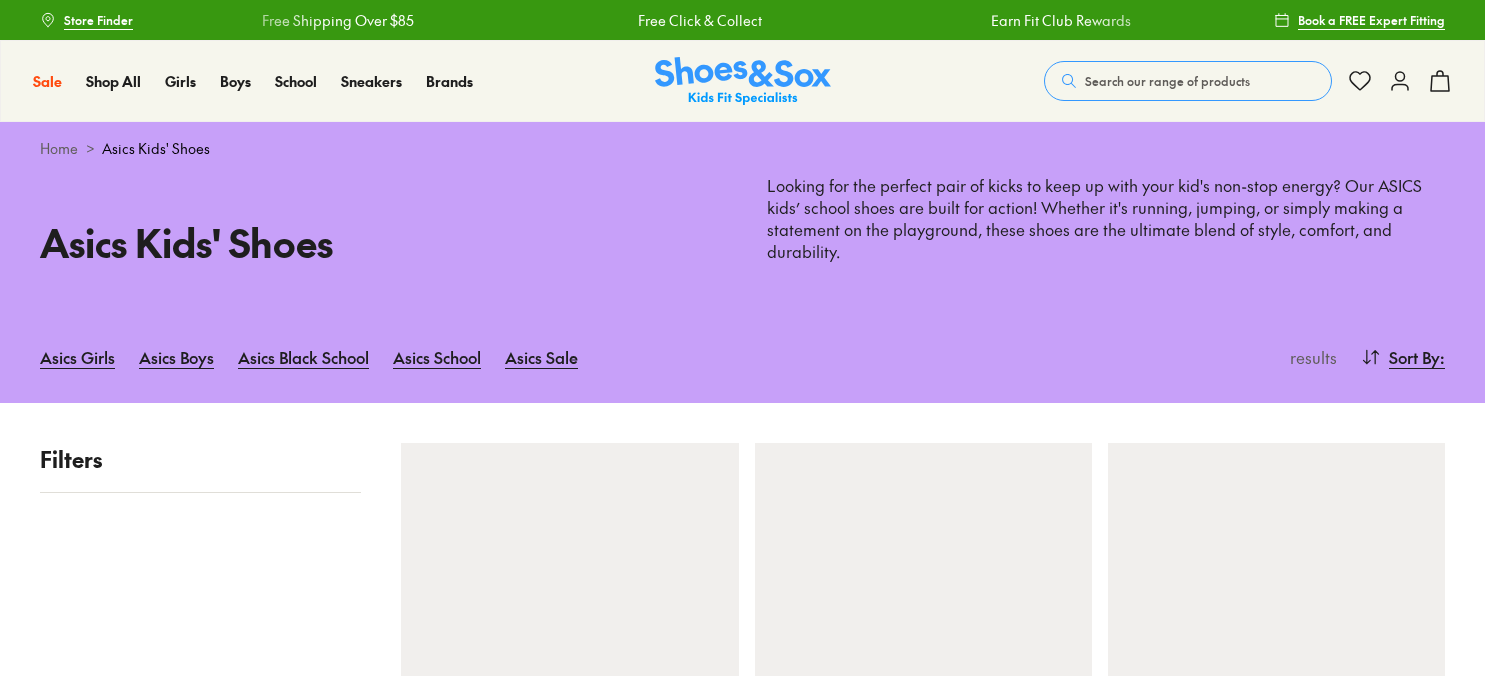 scroll, scrollTop: 0, scrollLeft: 0, axis: both 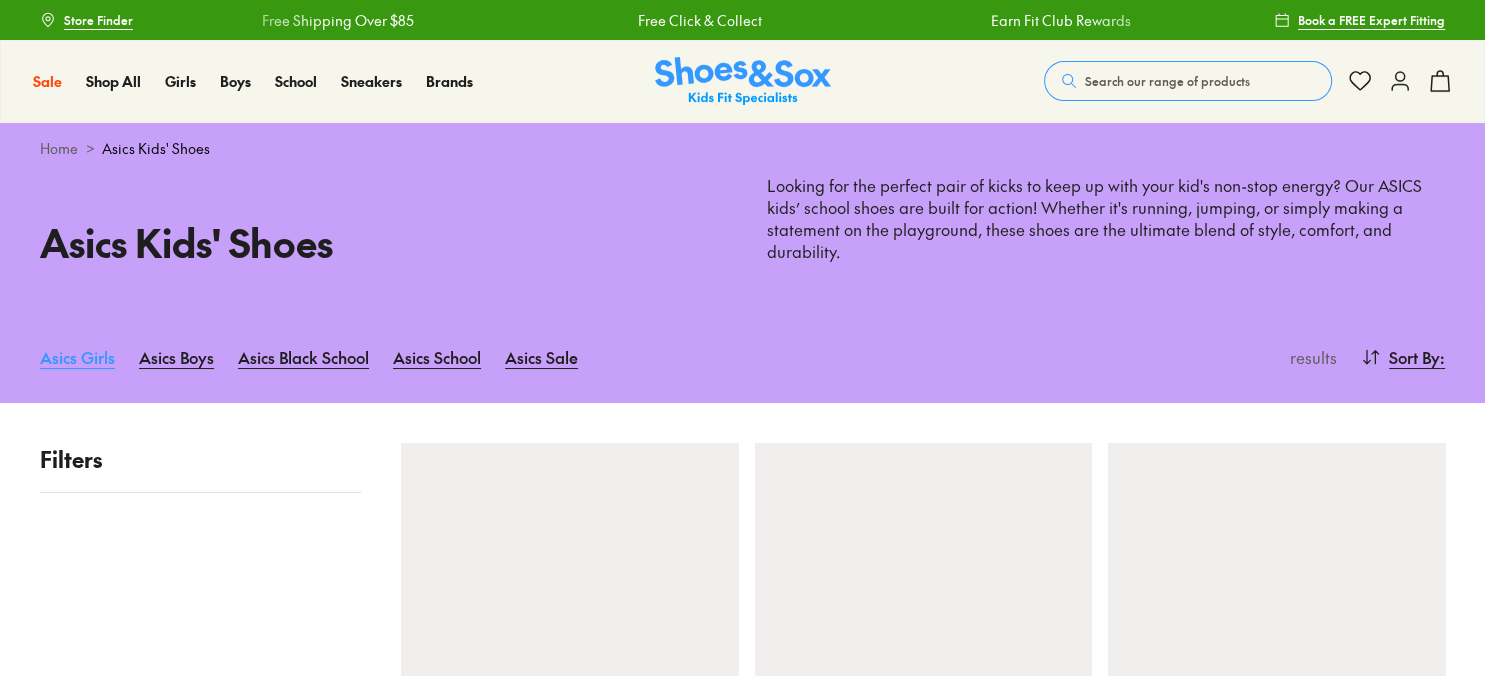 click on "Asics Girls" at bounding box center [77, 357] 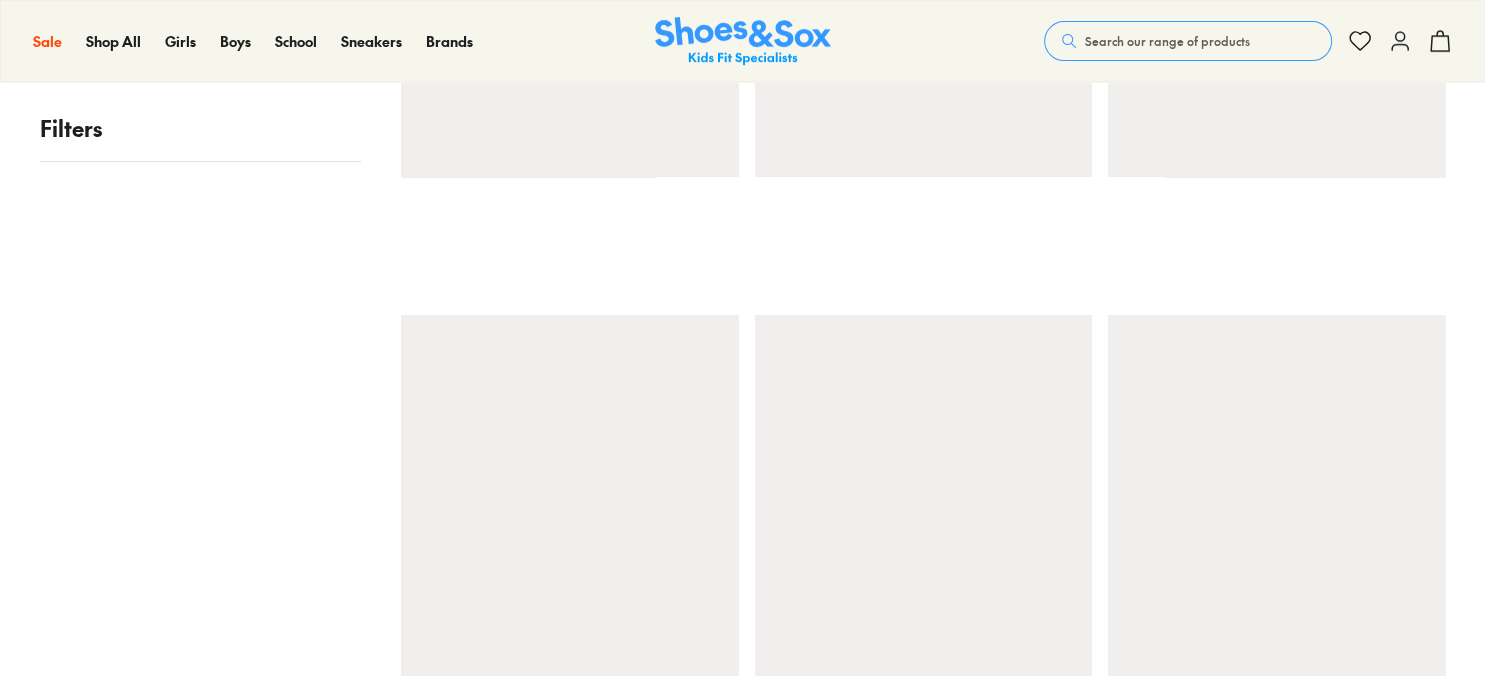 scroll, scrollTop: 674, scrollLeft: 0, axis: vertical 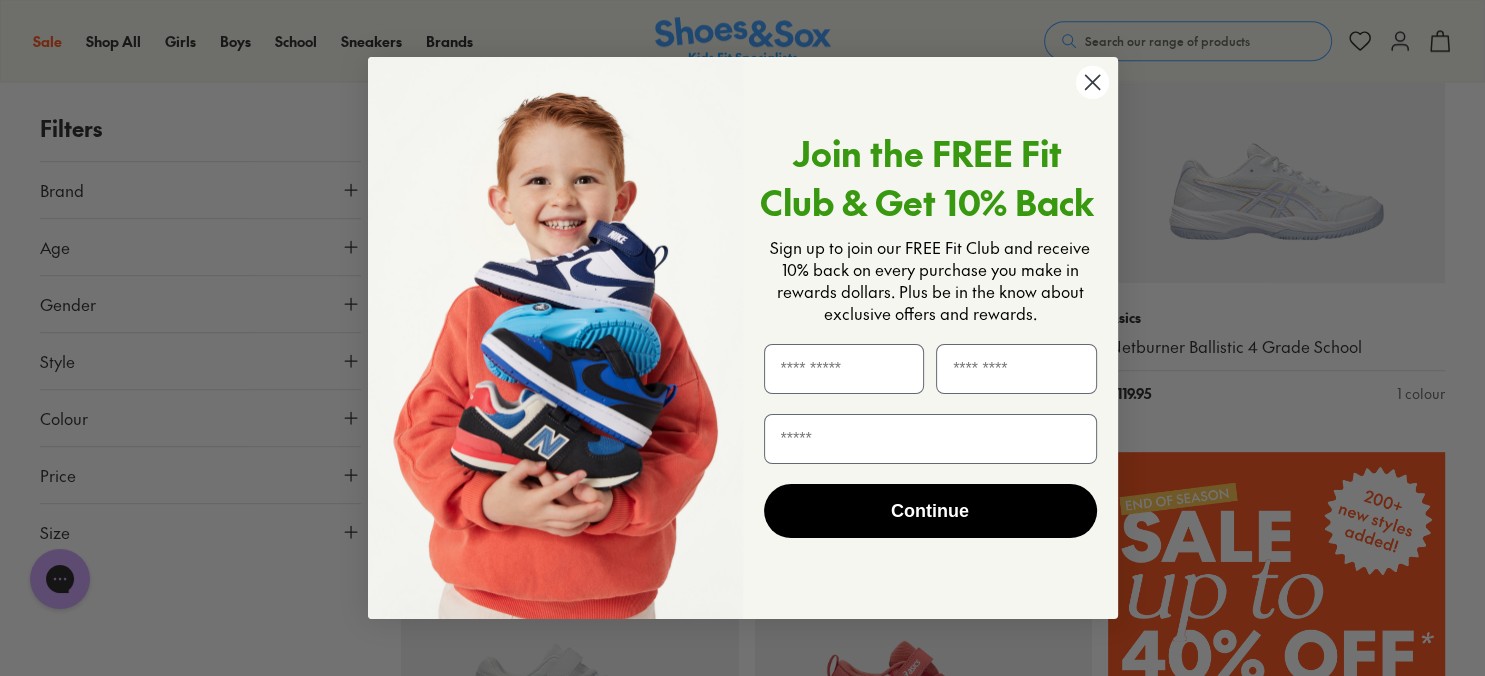 click 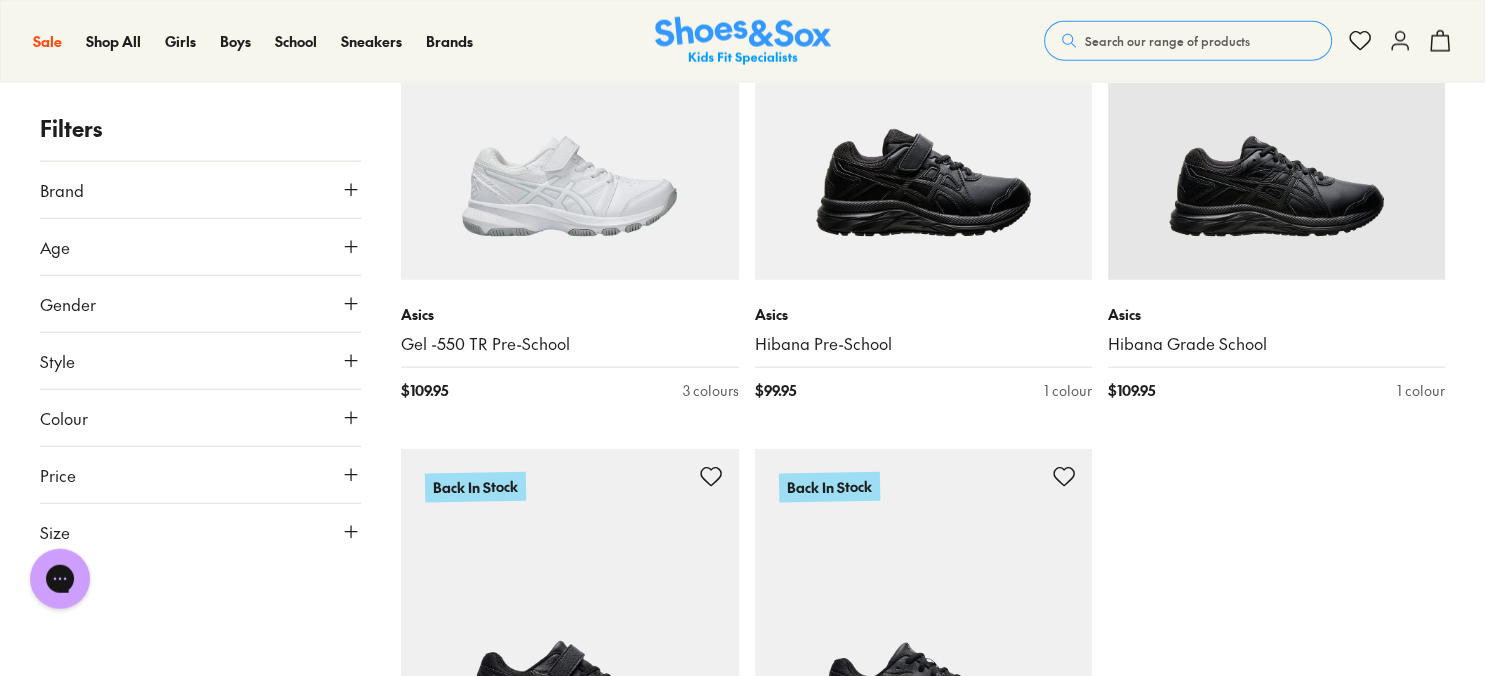 scroll, scrollTop: 5020, scrollLeft: 0, axis: vertical 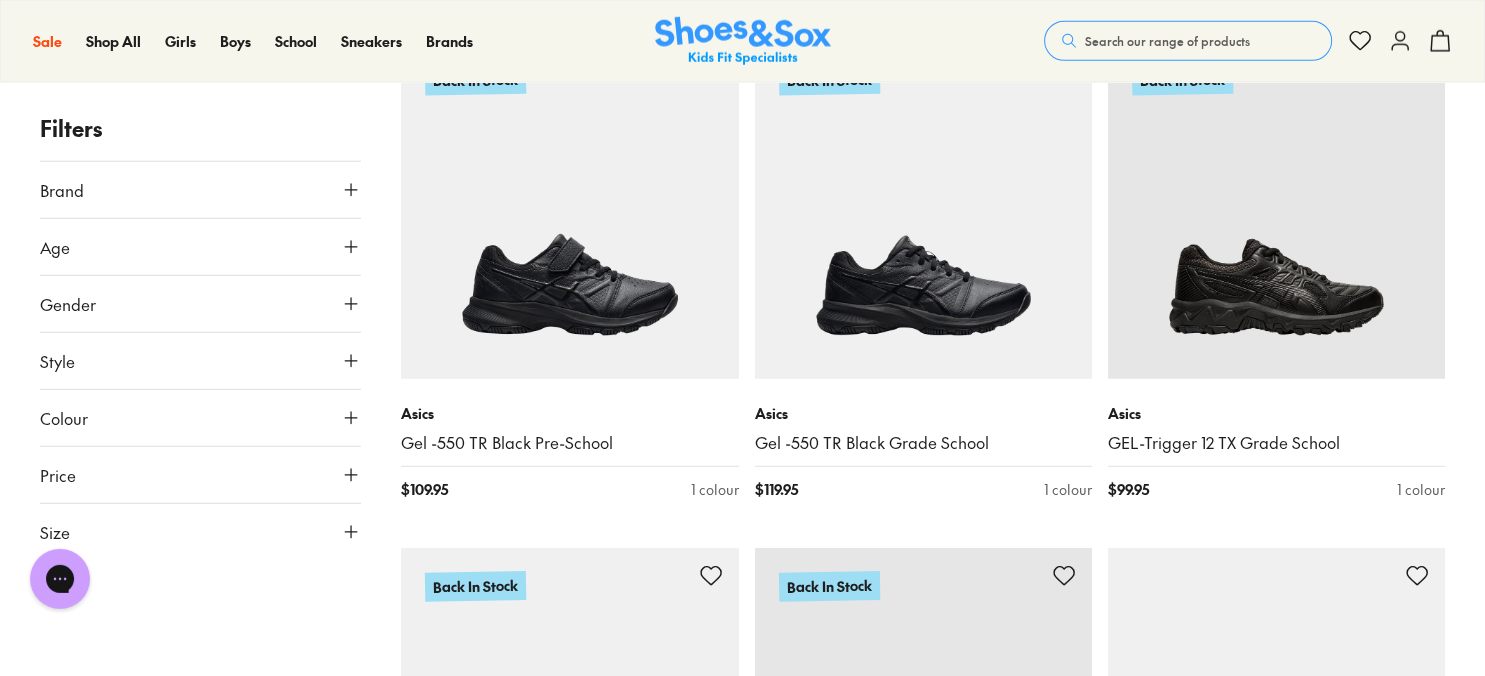click on "New In Asics Patriot 13 Pre-School $ 69.95 2 colours New In Asics Contend 9 Infant $ 69.95 2 colours New In Asics Contend 9 Pre-School $ 79.95 7 colours New In Asics GT-1000 13 Pre-School $ 109.95 4 colours New In Asics Netburner Ballistic 4 Grade School $ 119.95 1 colour New In Asics Gel -550 TR Pre-School $ 109.95 2 colours New In Asics Pre Noosa Tri 16 Pre-School $ 109.95 1 colour New In Asics Contend 9 Grade School $ 89.95 7 colours New In Asics Contend 9 Pre-School $ 79.95 7 colours New In Asics Gel-Noosa Tri 16 Grade School $ 119.95 1 colour New In Asics GT-1000 13 Grade School $ 119.95 3 colours New In Asics GT-1000 13 Pre-School $ 109.95 4 colours New In Asics Gel-1130 Pre-School $ 109.95 2 colours New In Asics Japan S Infant $ 69.95 1 colour New In Asics Gel-1130 Grade School $ 119.95 2 colours Back In Stock Asics Contend 9 Grade School $ 89.95 7 colours Back In Stock Asics Contend 9 Pre-School $ 79.95 7 colours Asics Contend 9 Black $ 99.95 1 colour Back In Stock Asics GT-1000 13 Grade School $ $ $" at bounding box center [923, 536] 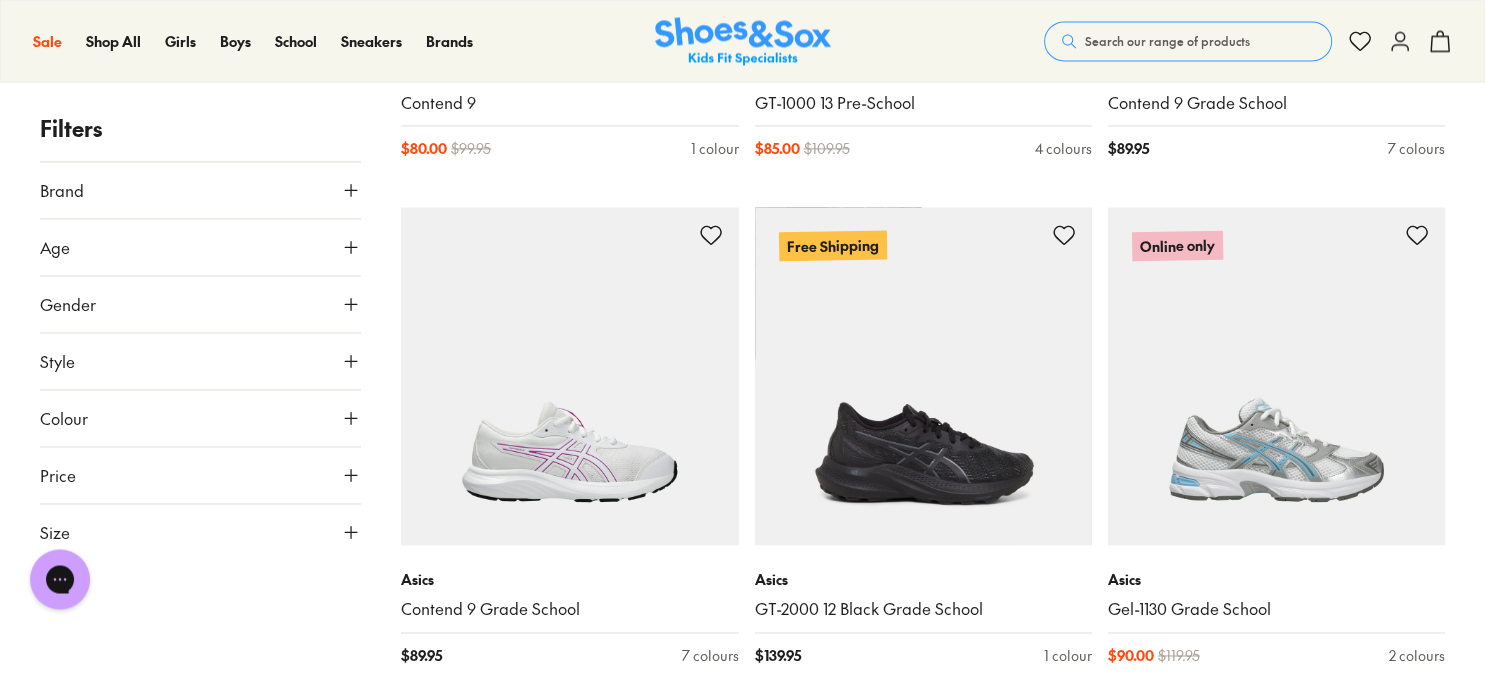 scroll, scrollTop: 10332, scrollLeft: 0, axis: vertical 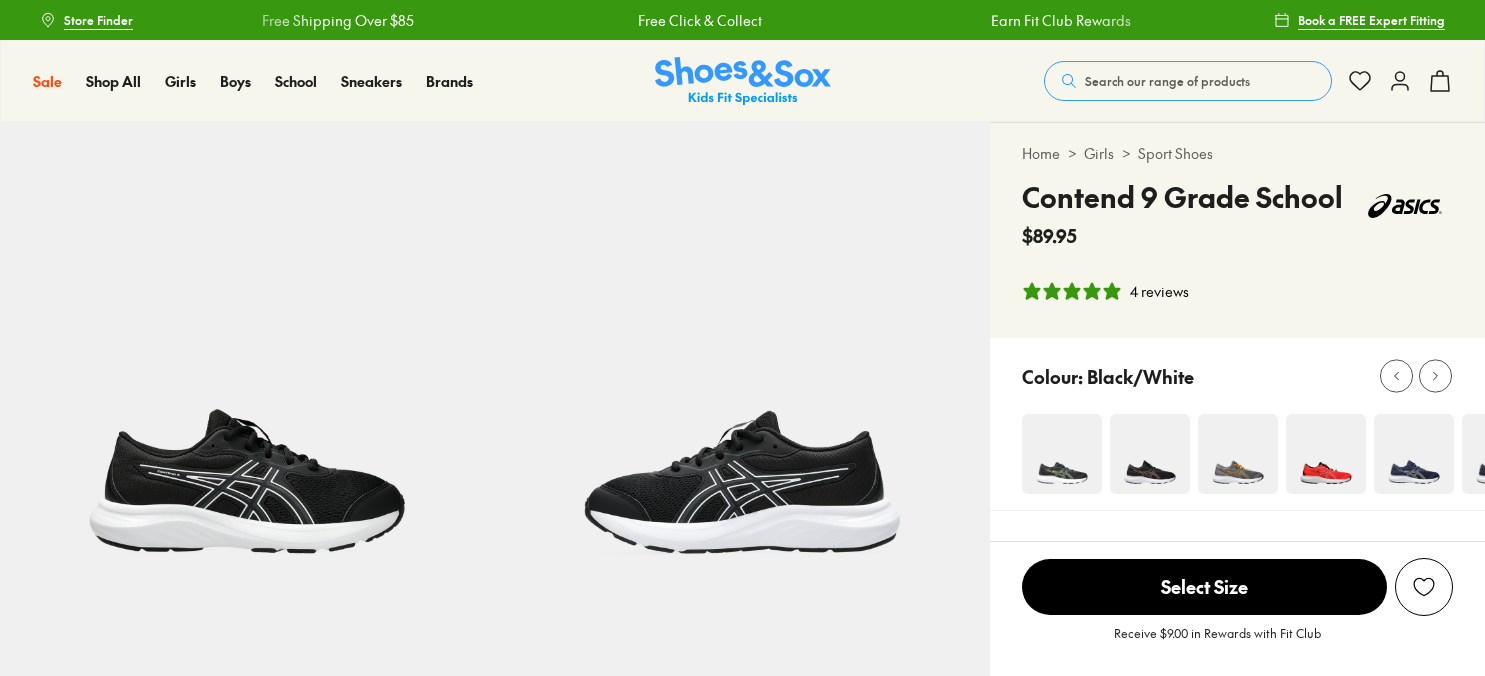 select on "*" 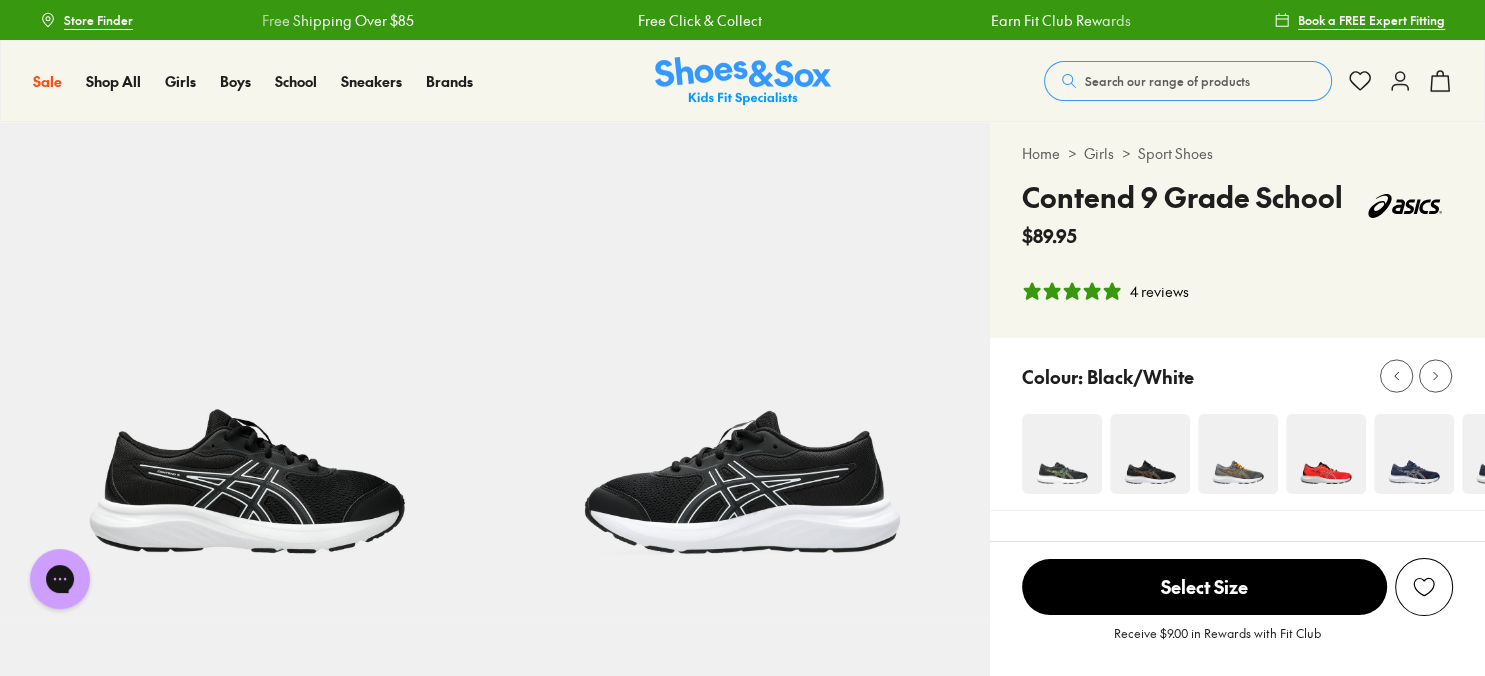 scroll, scrollTop: 0, scrollLeft: 0, axis: both 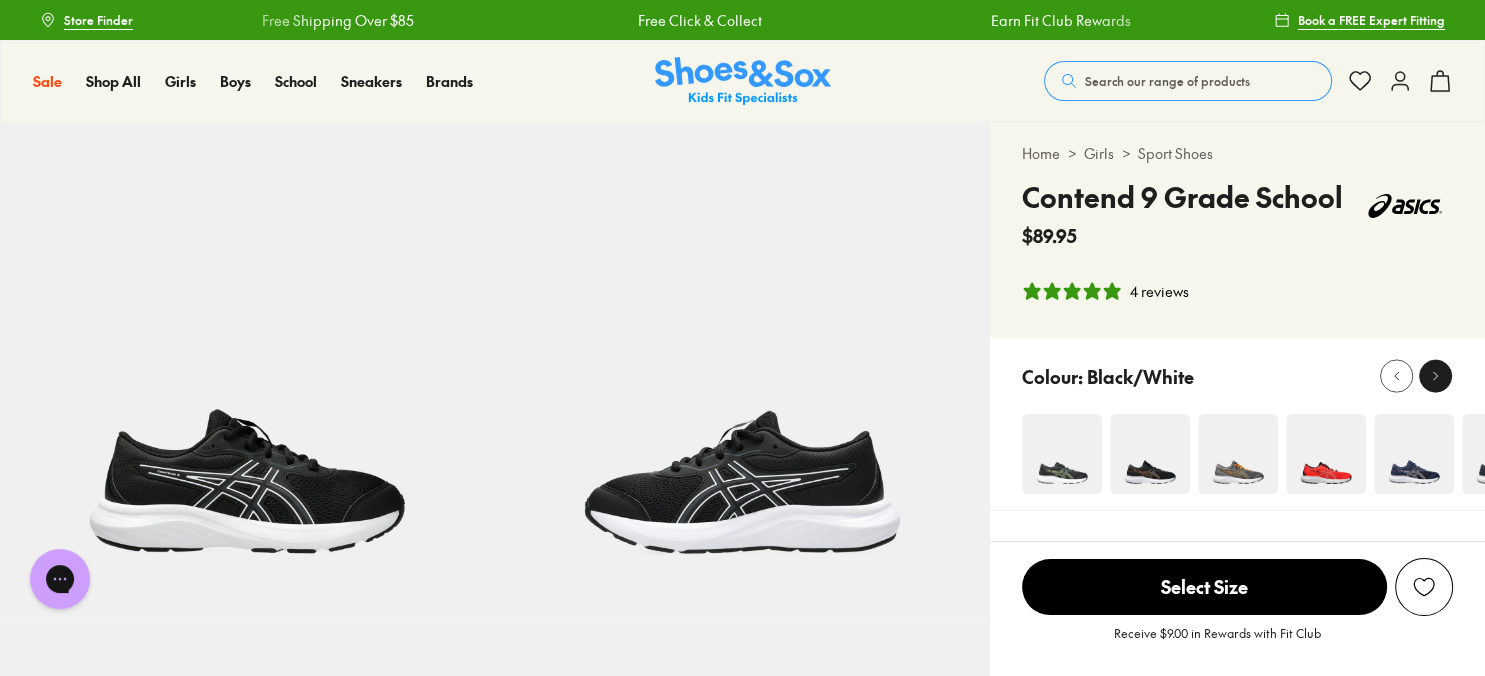 click at bounding box center (1435, 376) 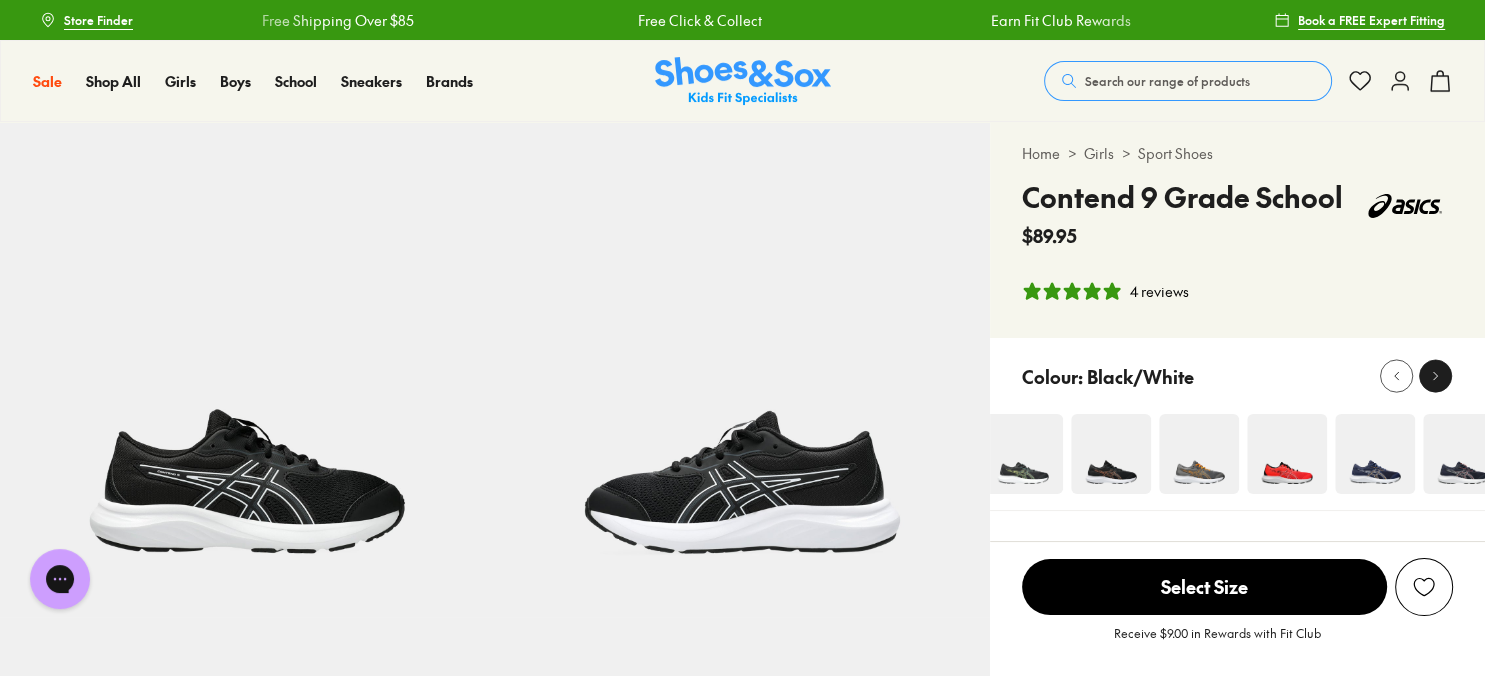 click at bounding box center (1435, 376) 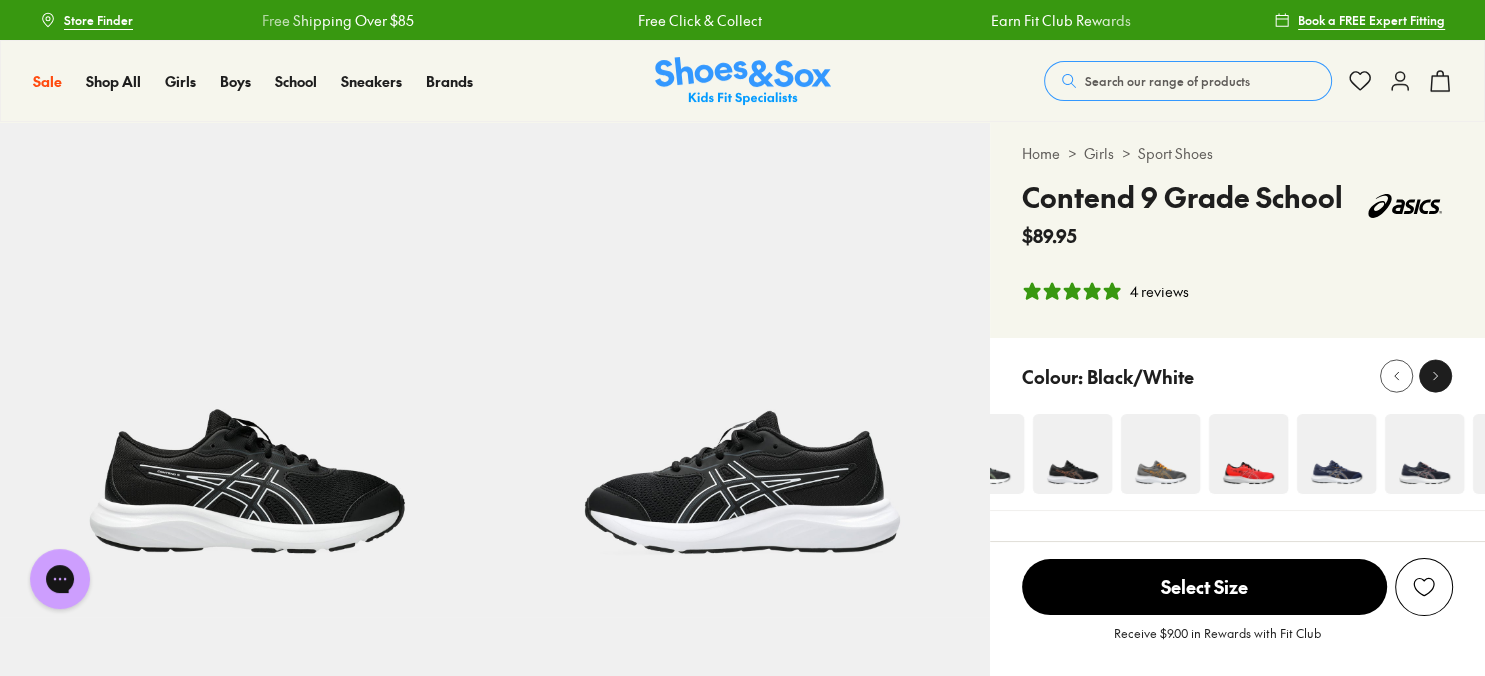 click at bounding box center (1435, 376) 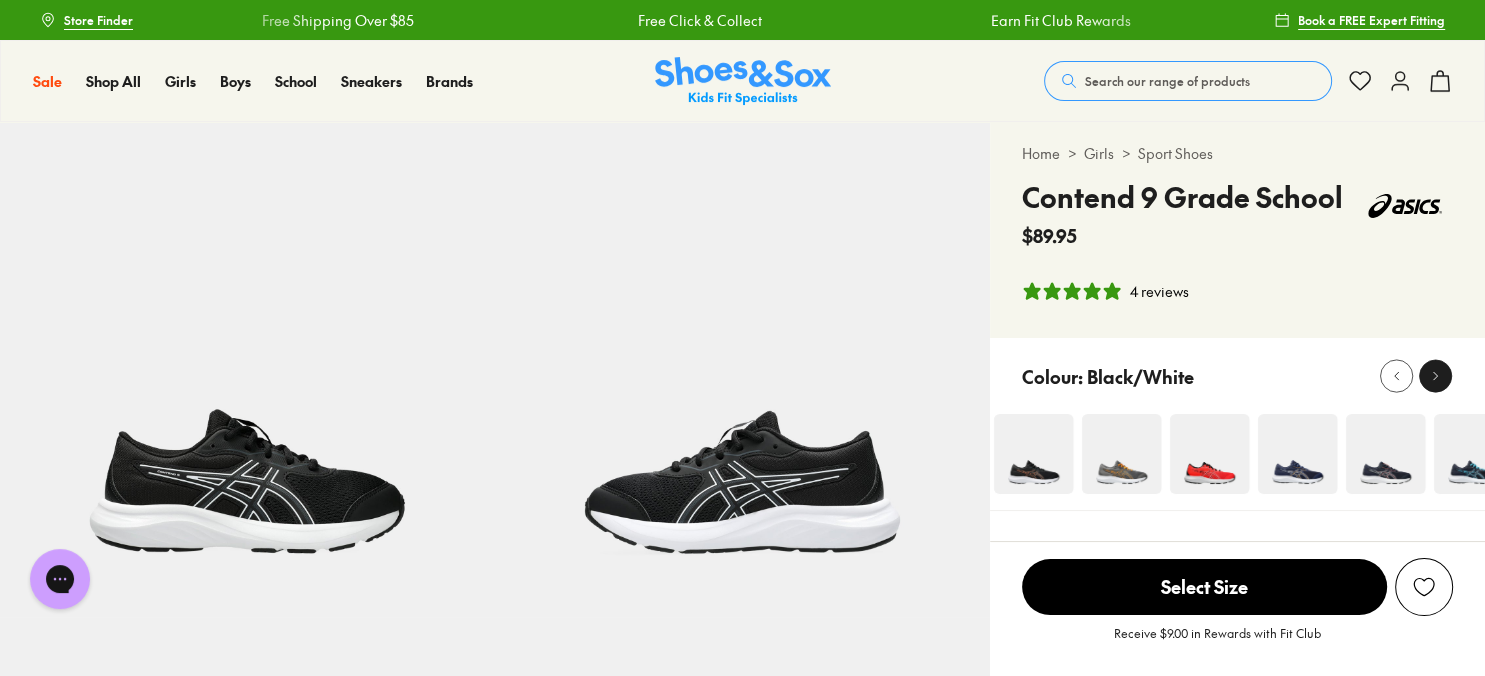 click at bounding box center [1435, 376] 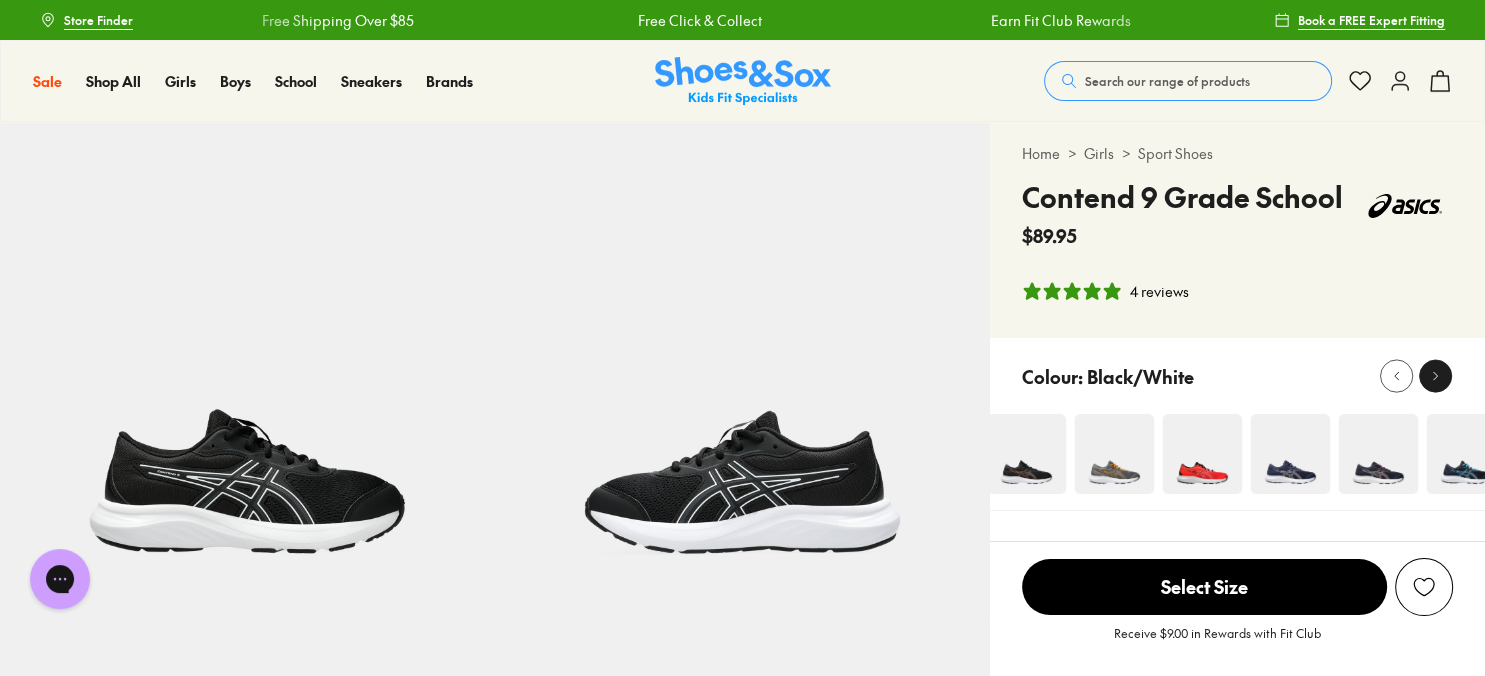 click at bounding box center [1435, 376] 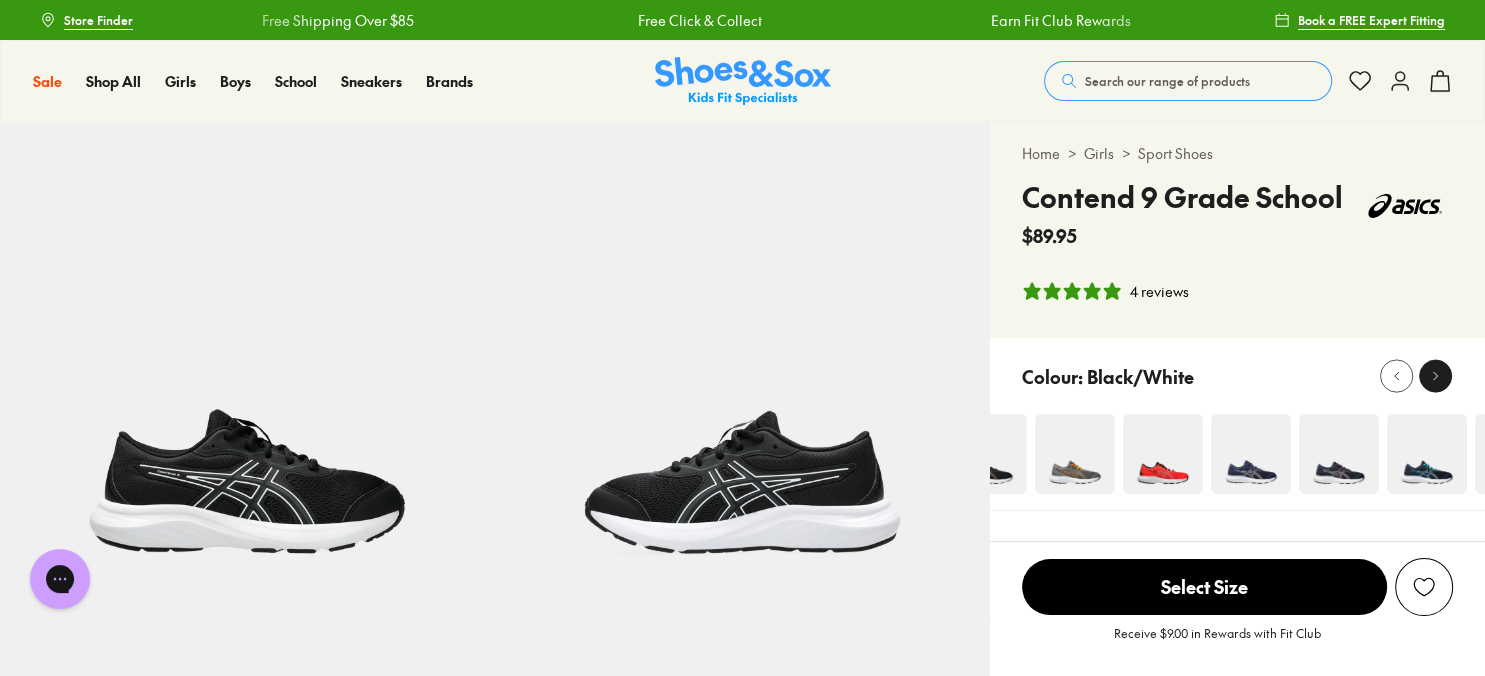 click at bounding box center [1435, 376] 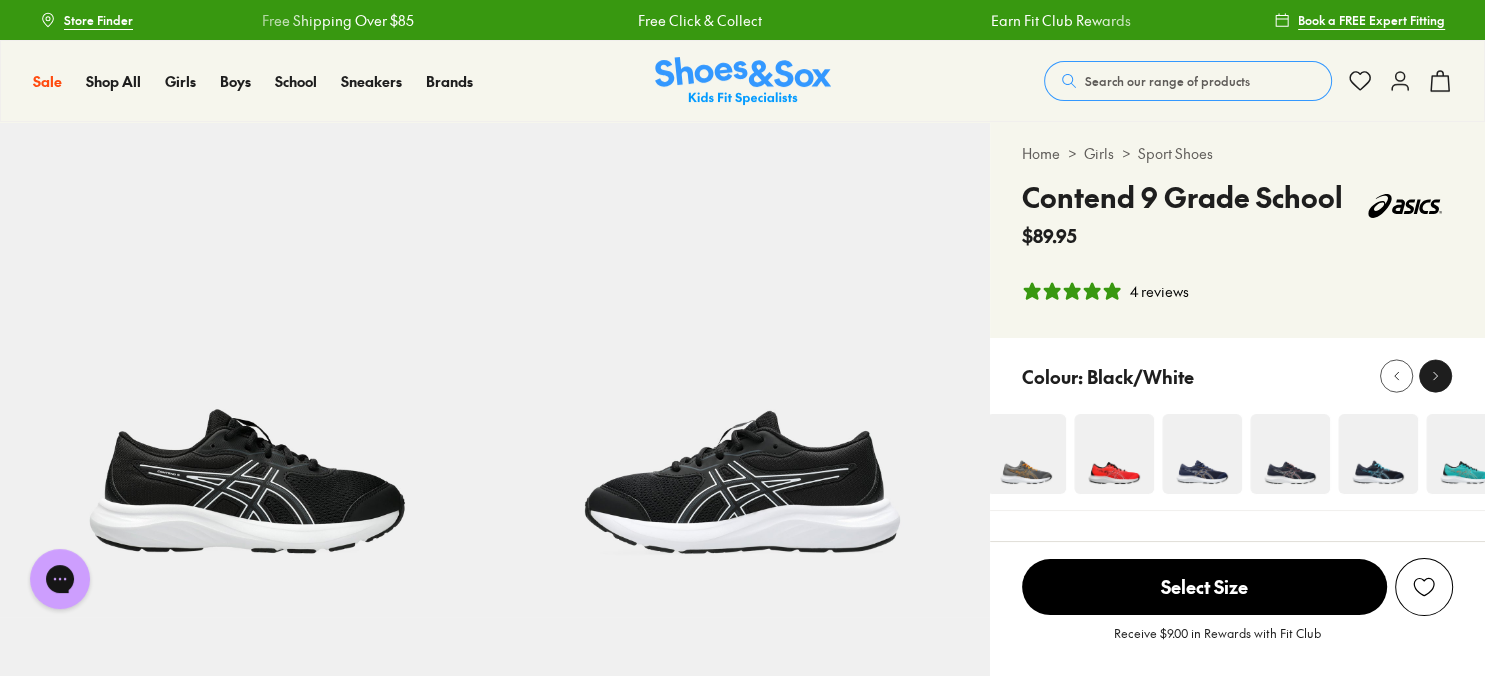 click at bounding box center (1435, 376) 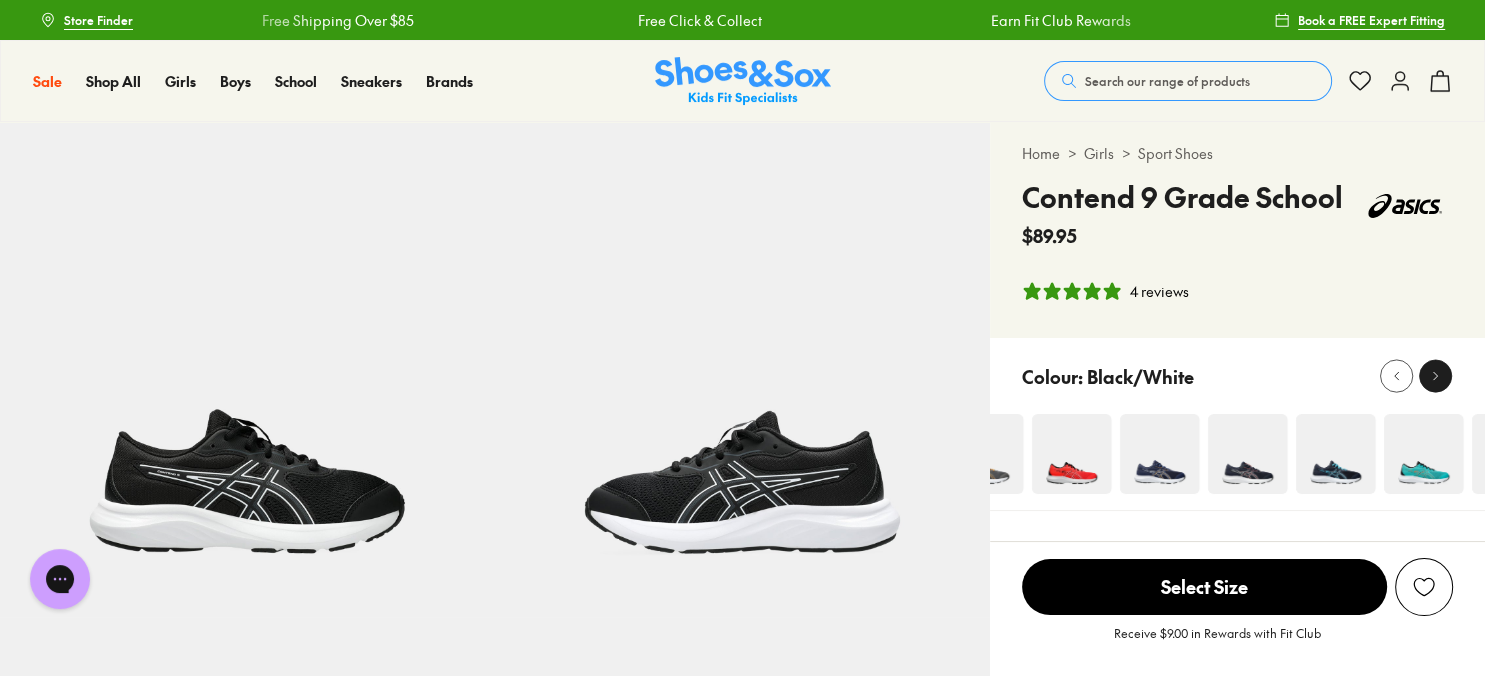 click at bounding box center [1435, 376] 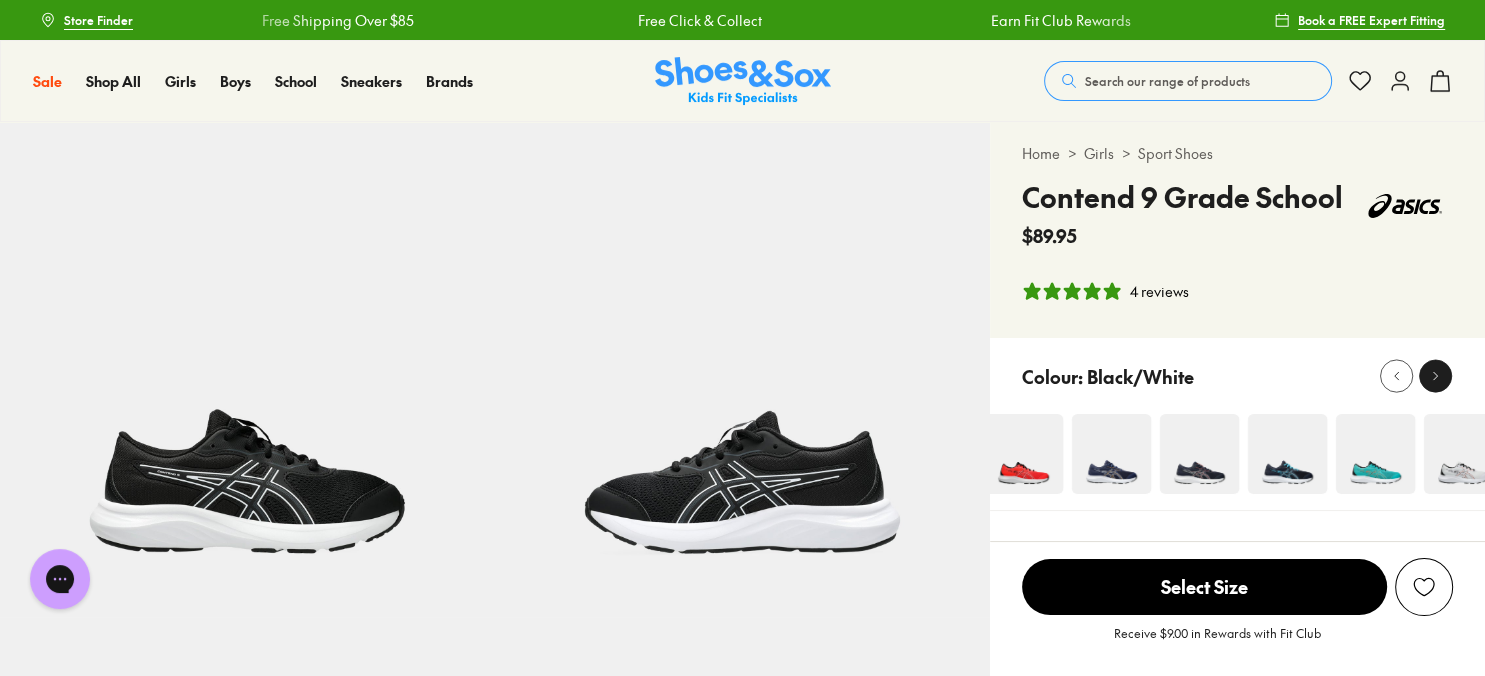 click at bounding box center (1435, 376) 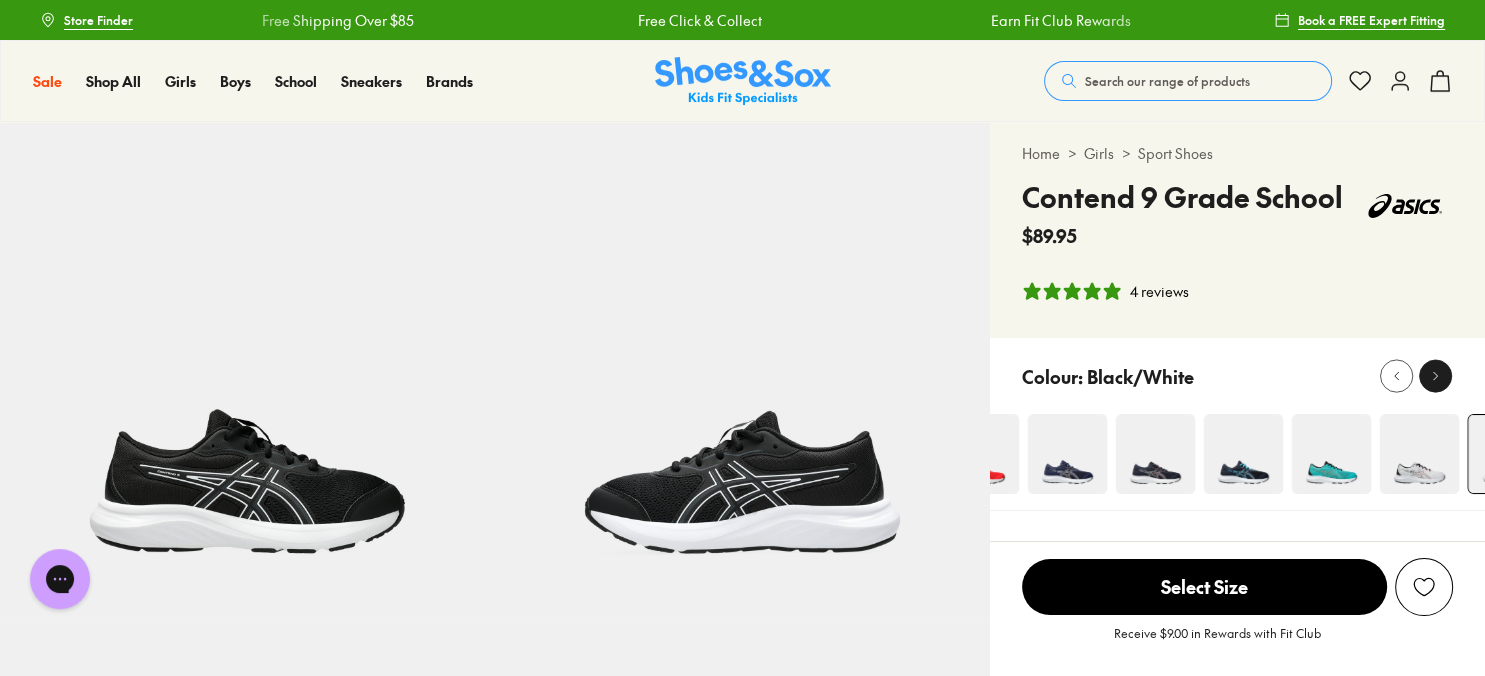 click at bounding box center (1435, 376) 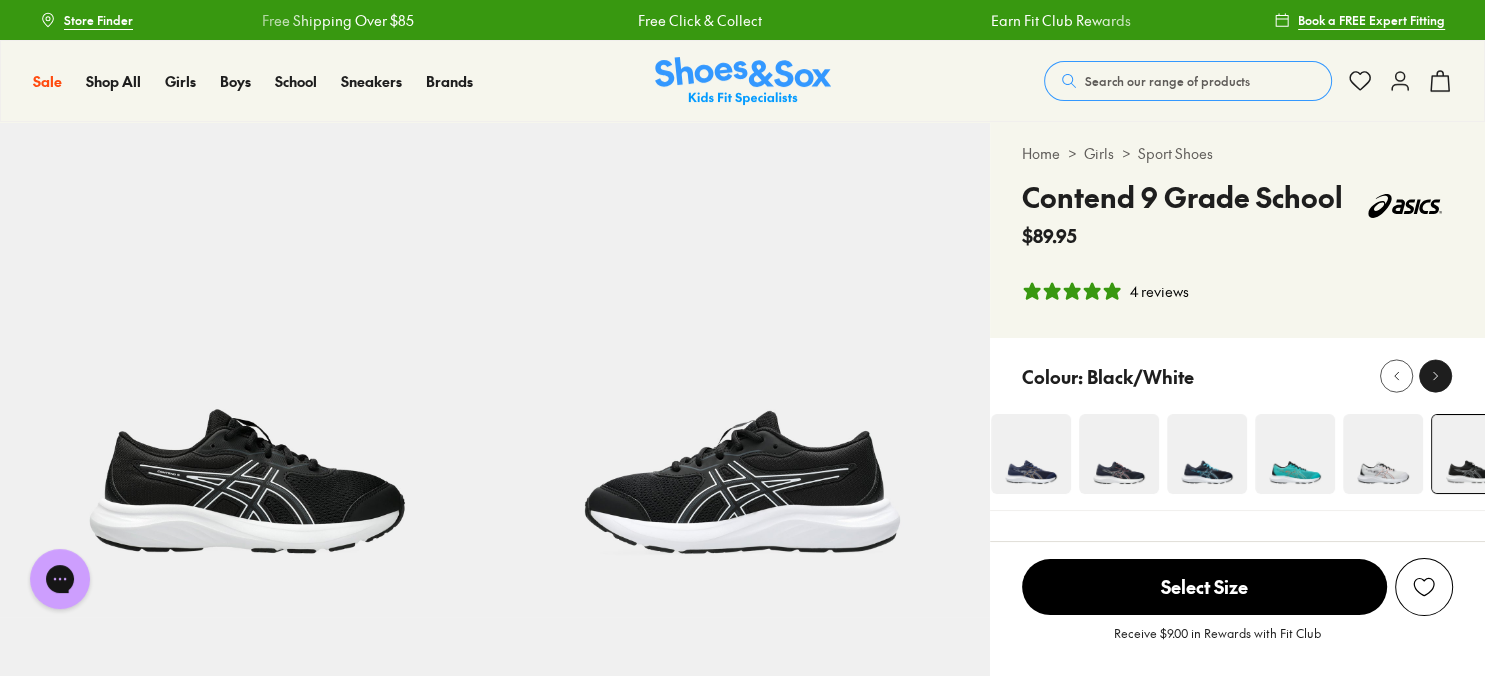 click at bounding box center (1435, 376) 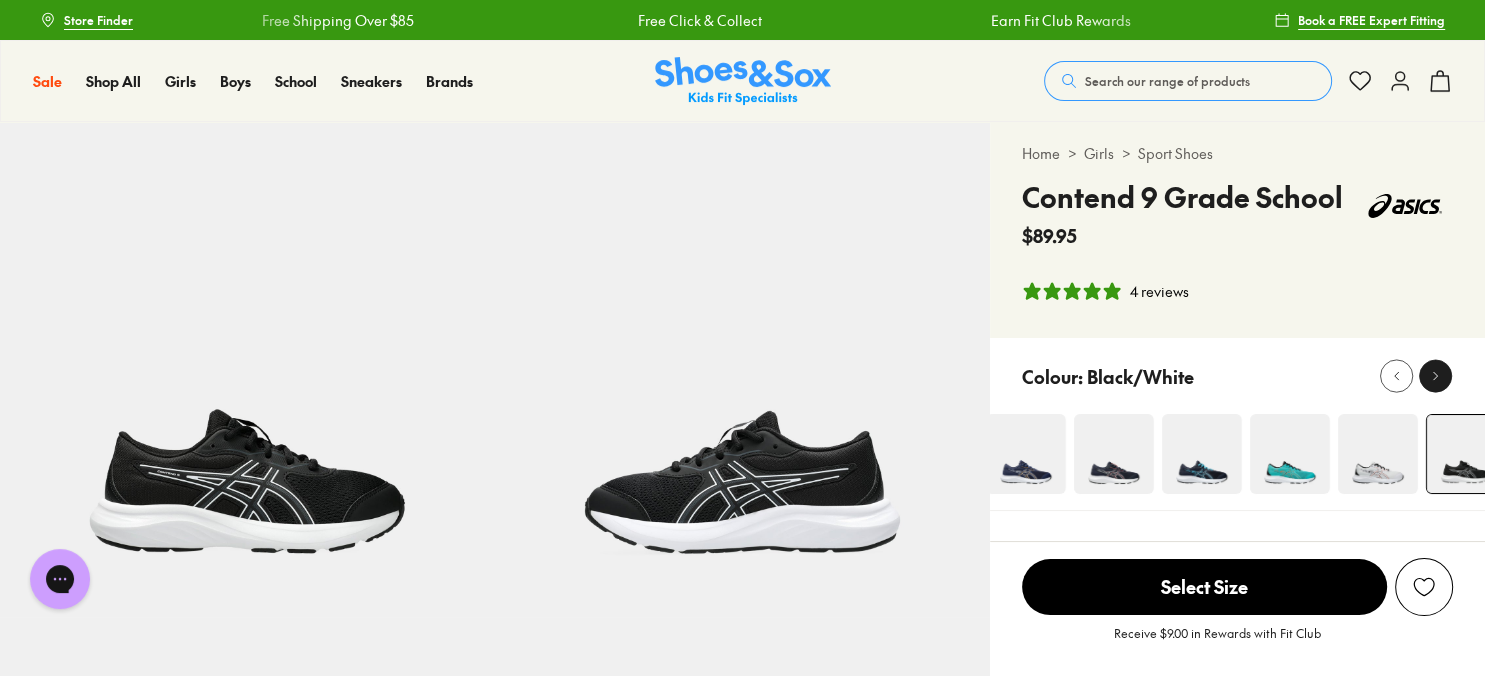 click at bounding box center [1435, 376] 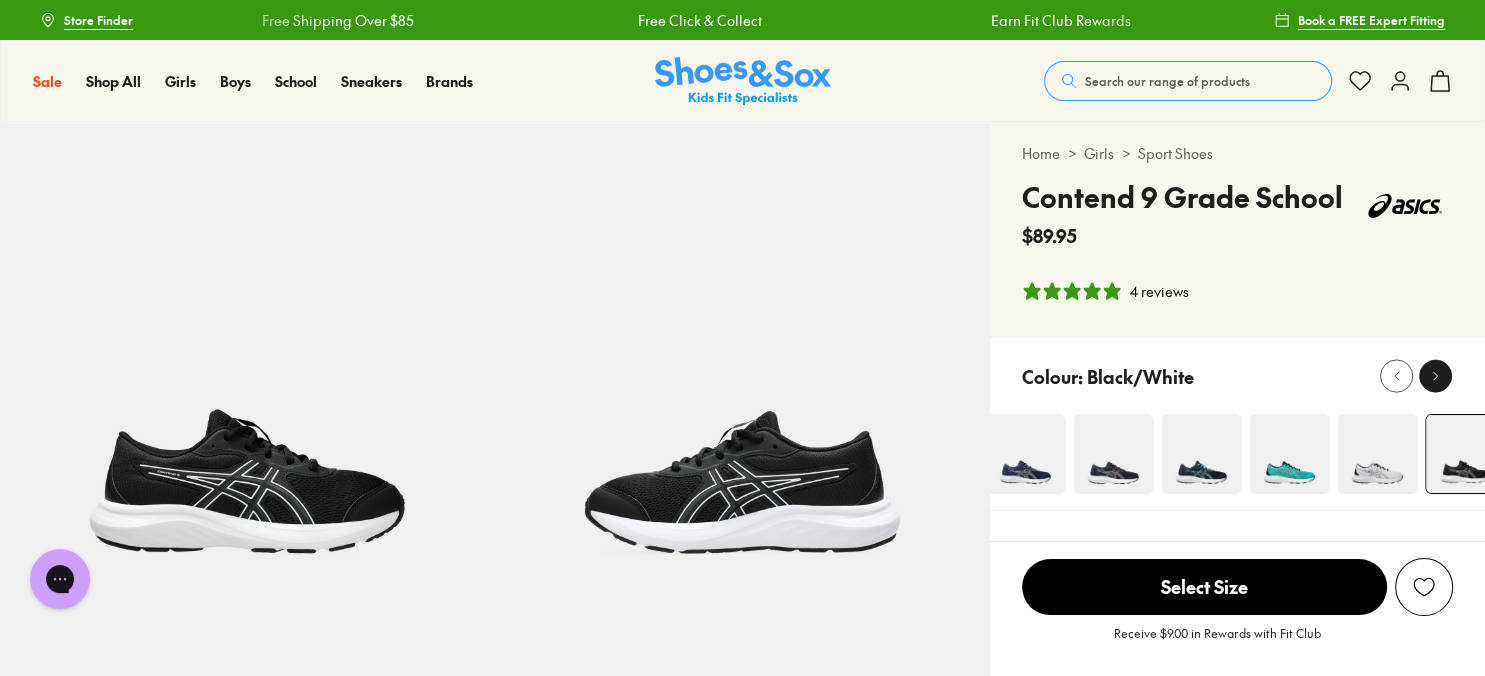 click at bounding box center (1435, 376) 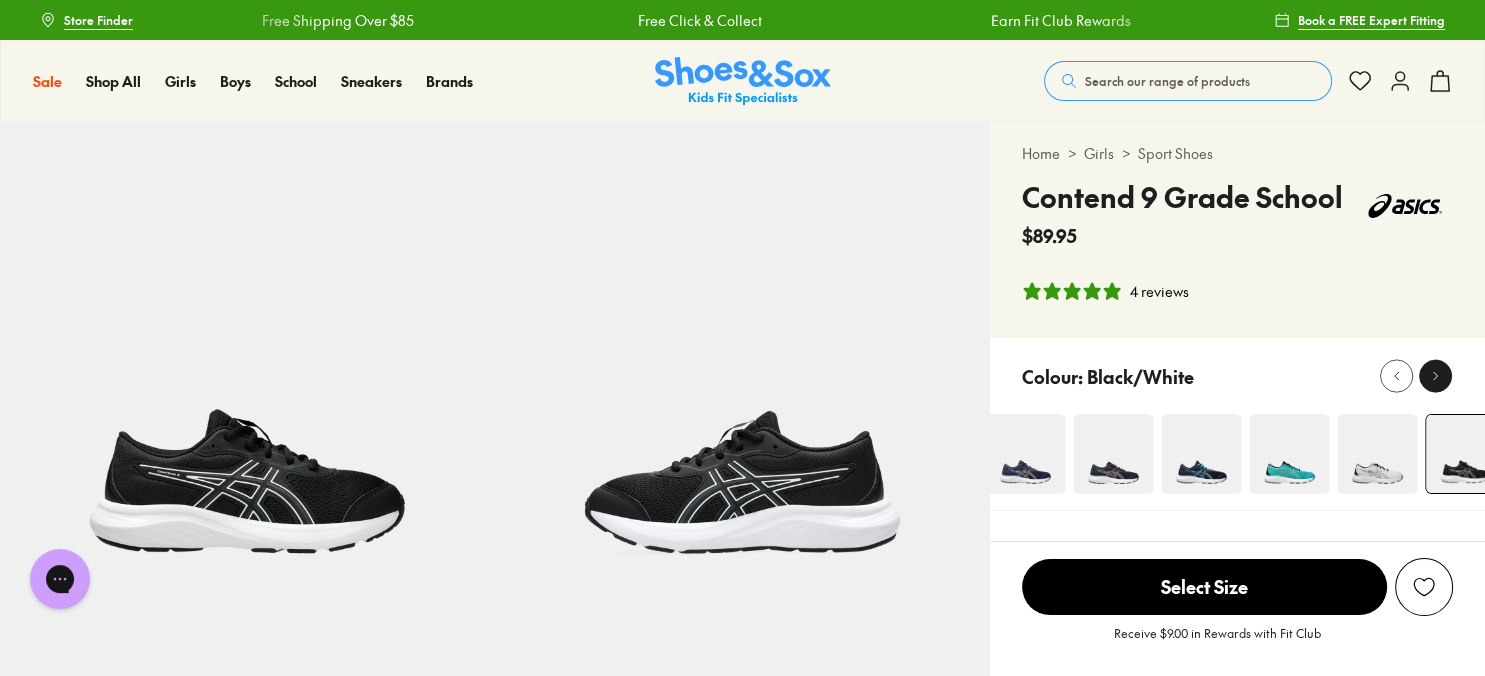 click at bounding box center [1435, 376] 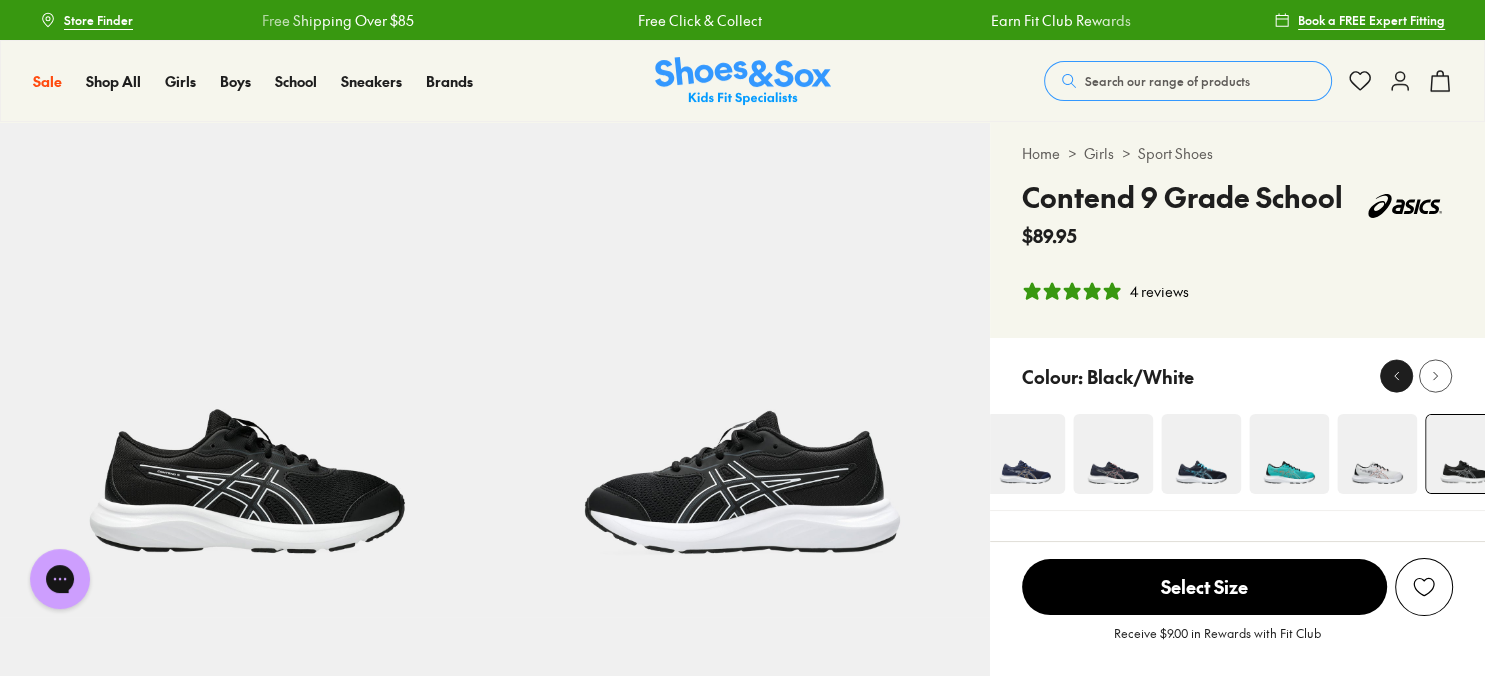 click at bounding box center [1396, 376] 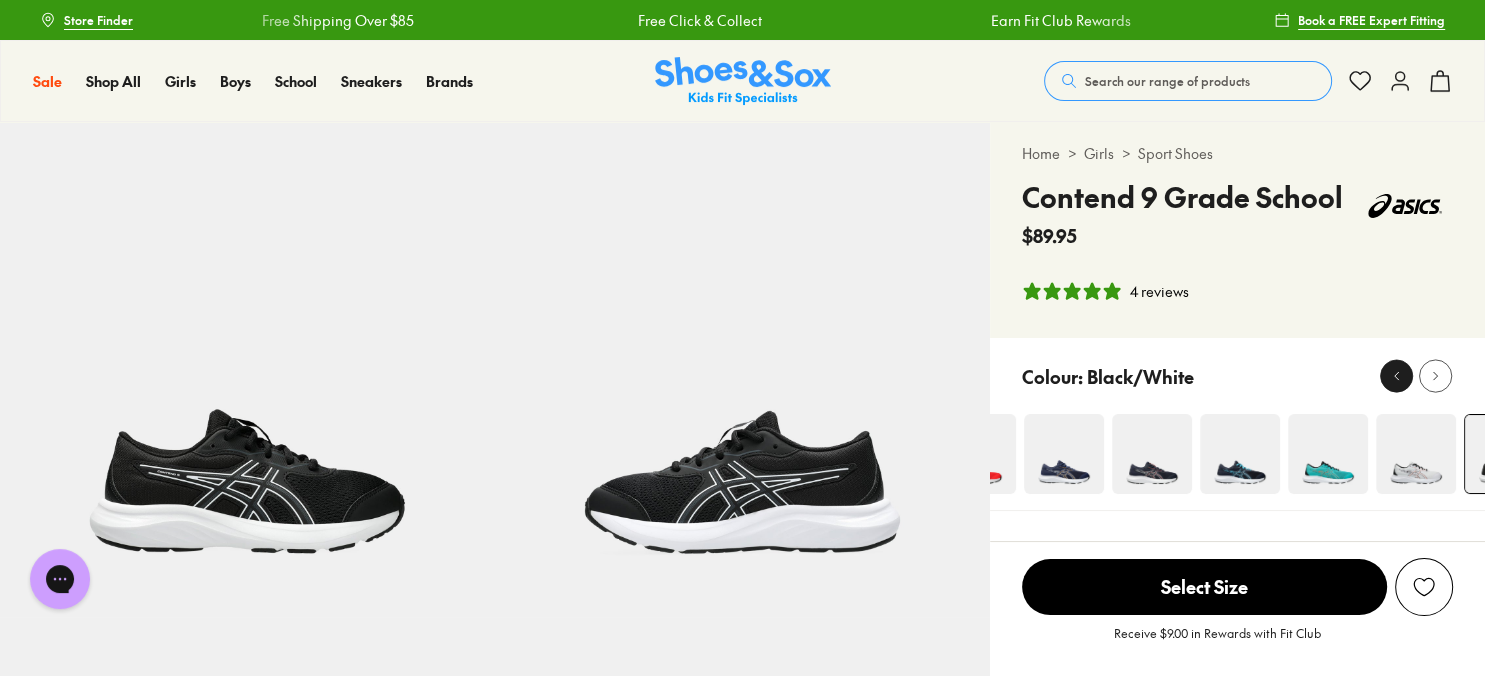 click at bounding box center (1396, 376) 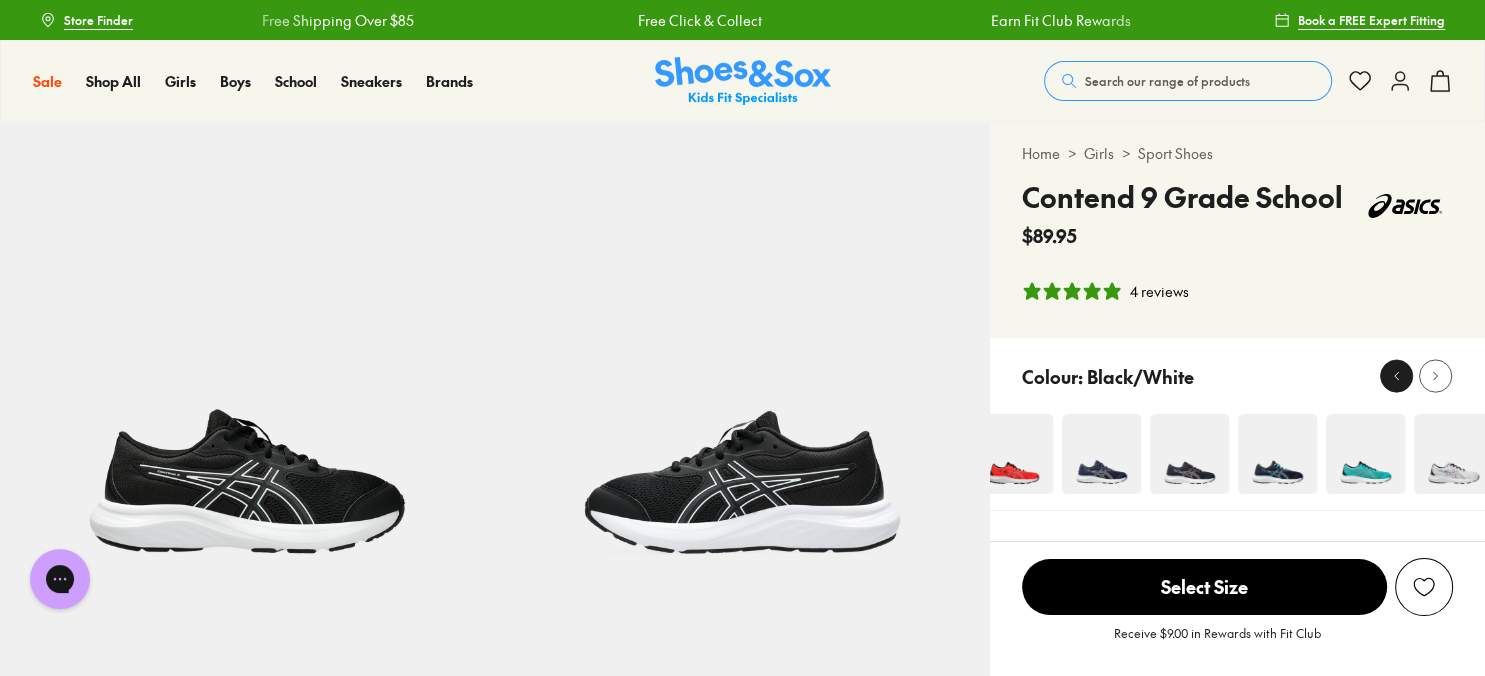 click at bounding box center (1396, 376) 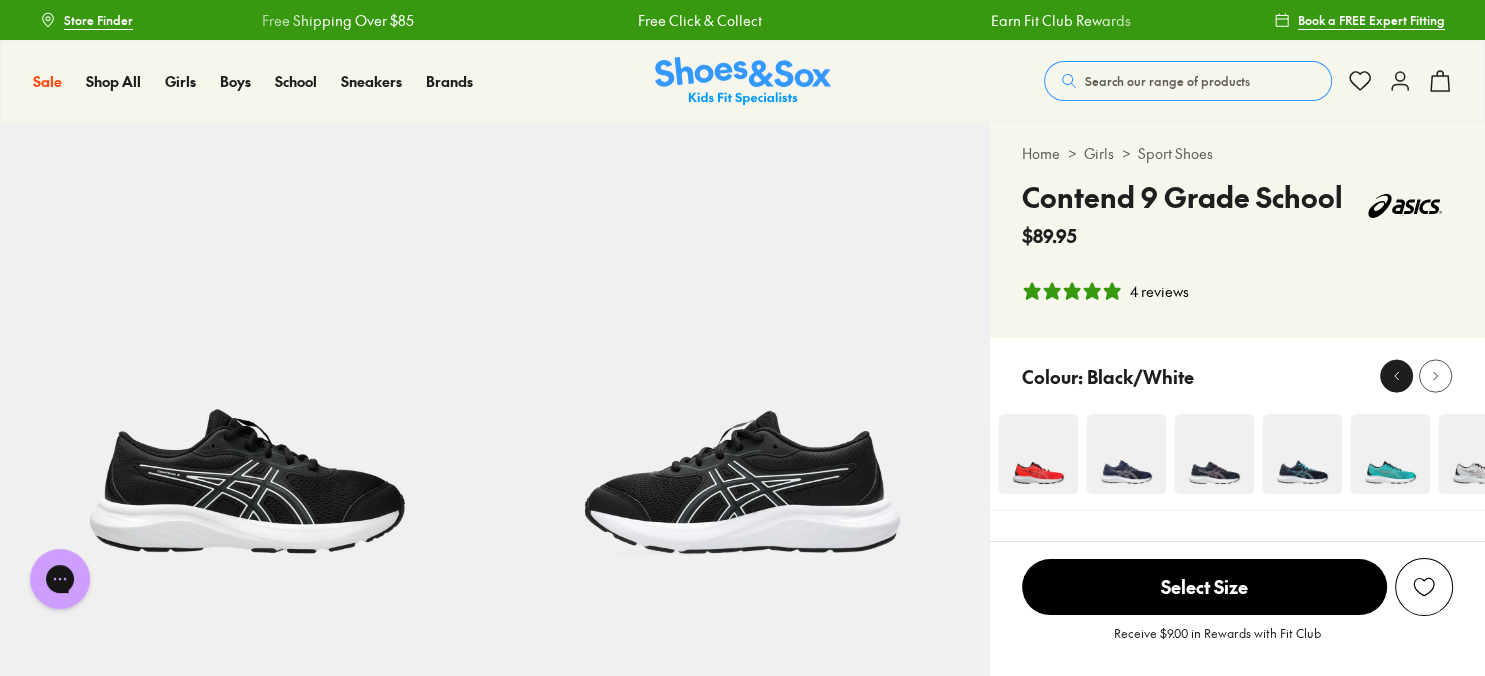 click at bounding box center (1396, 376) 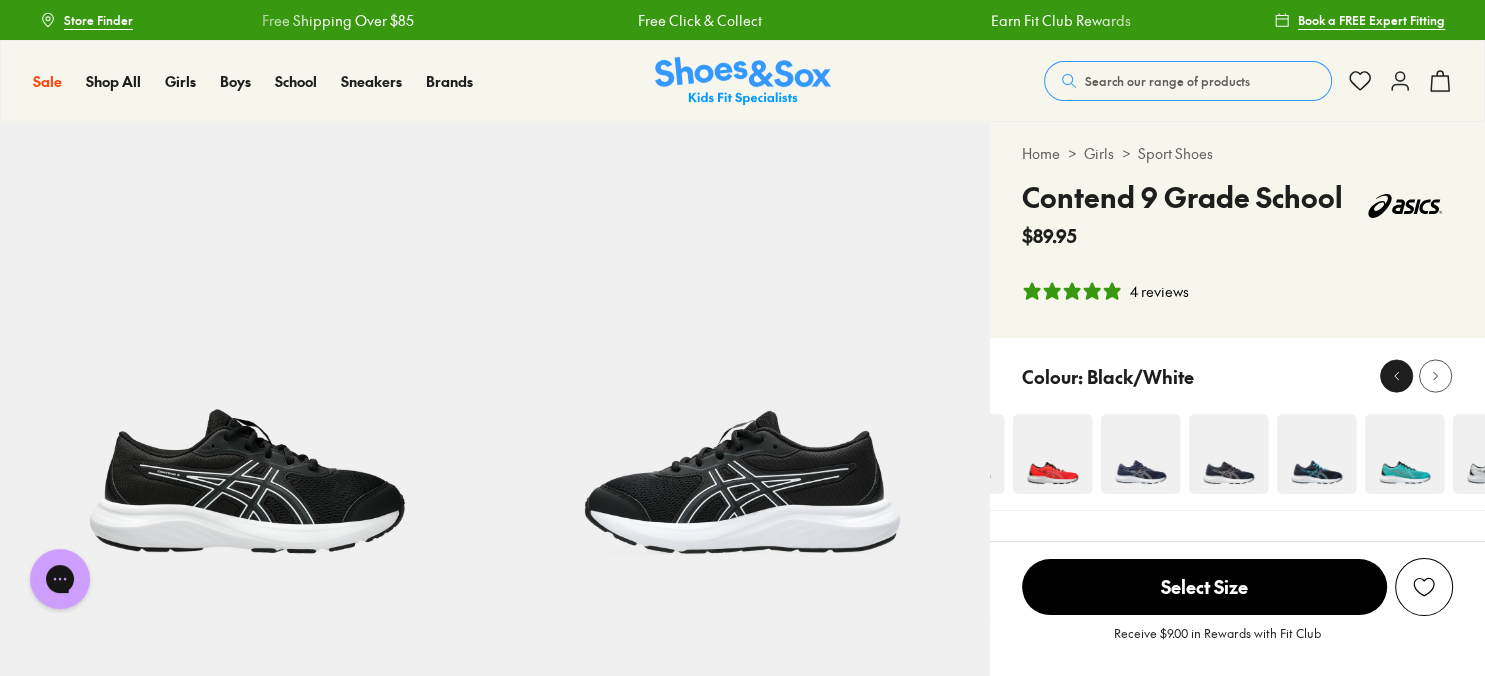 click at bounding box center (1396, 376) 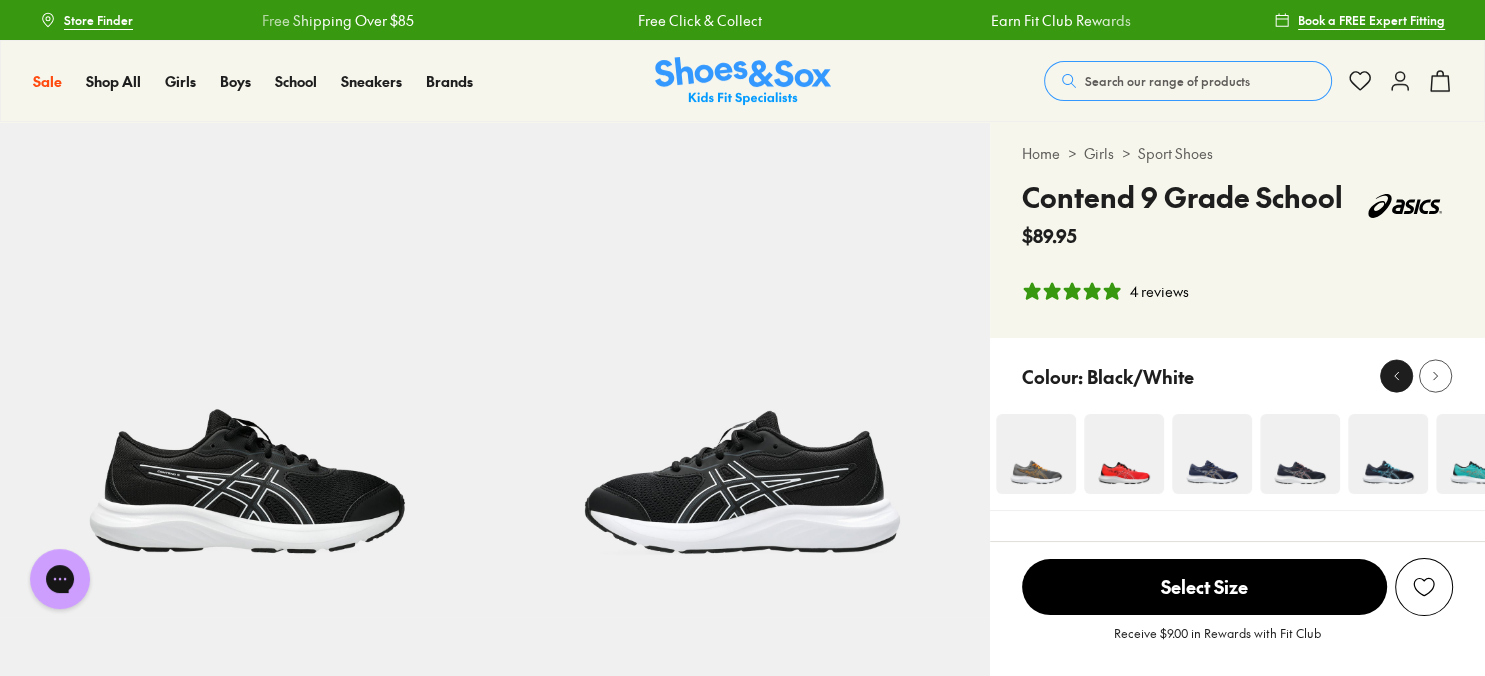 click at bounding box center (1396, 376) 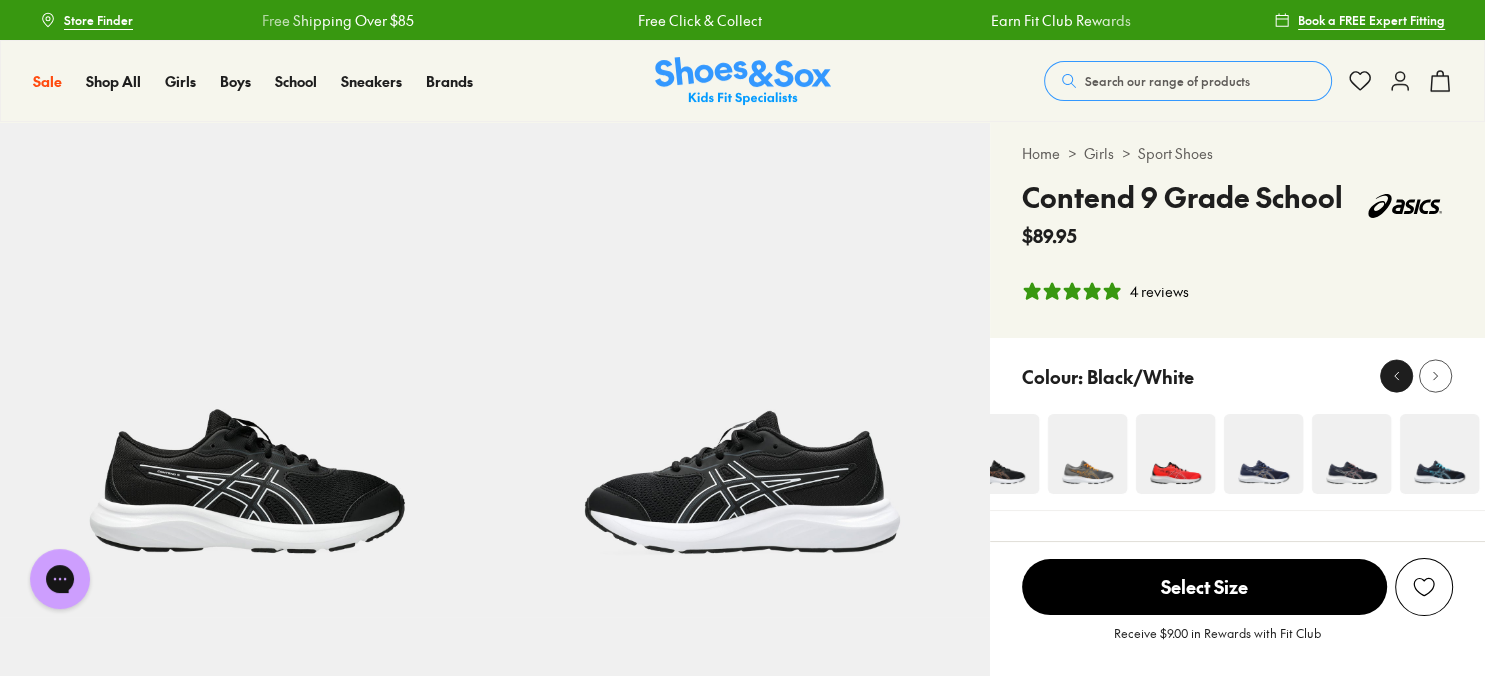 click at bounding box center [1396, 376] 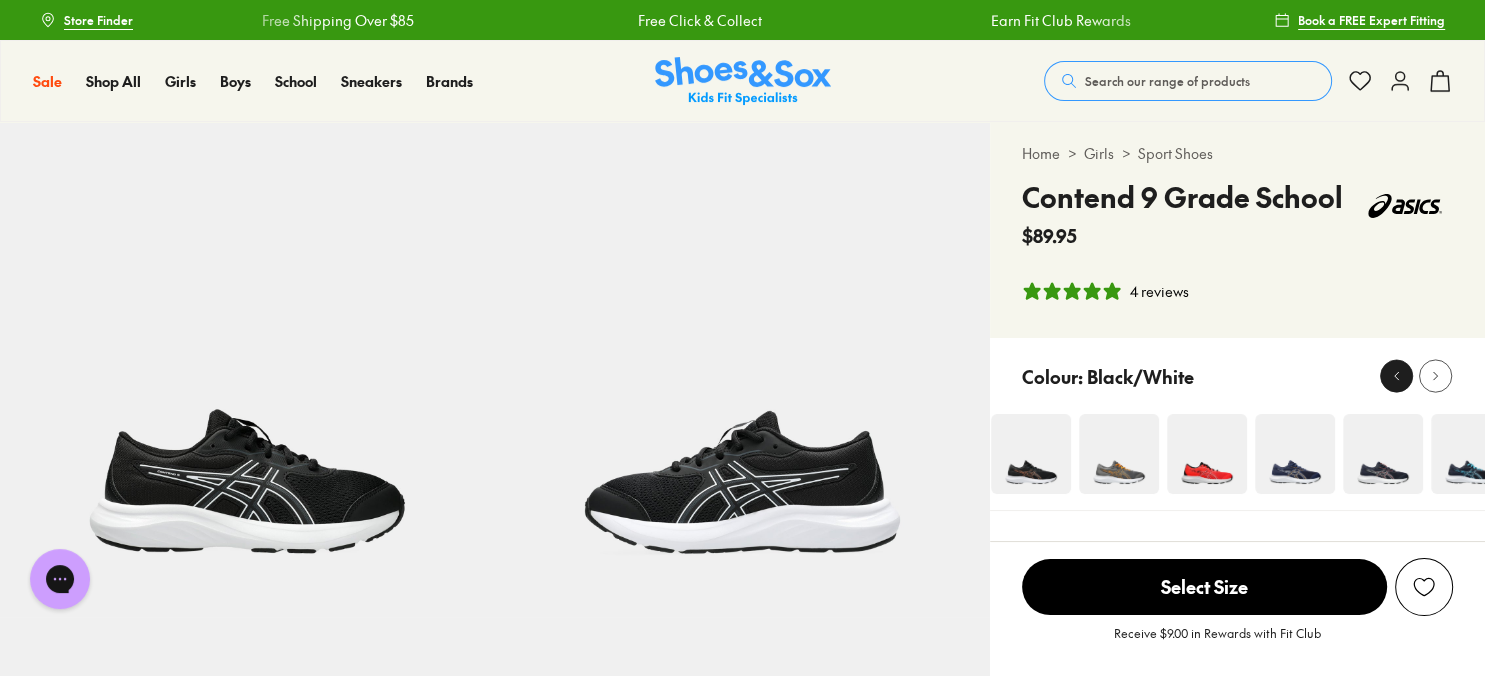 click at bounding box center (1396, 376) 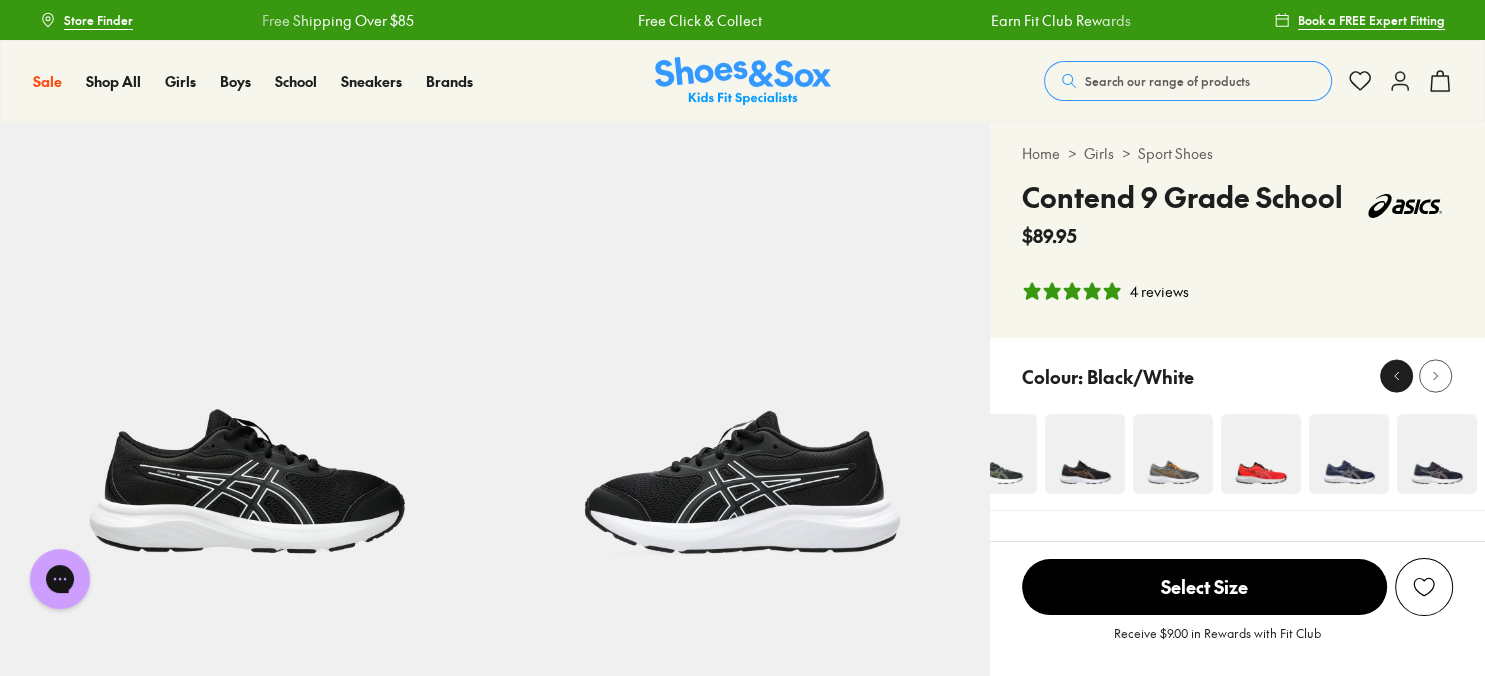 click at bounding box center (1396, 376) 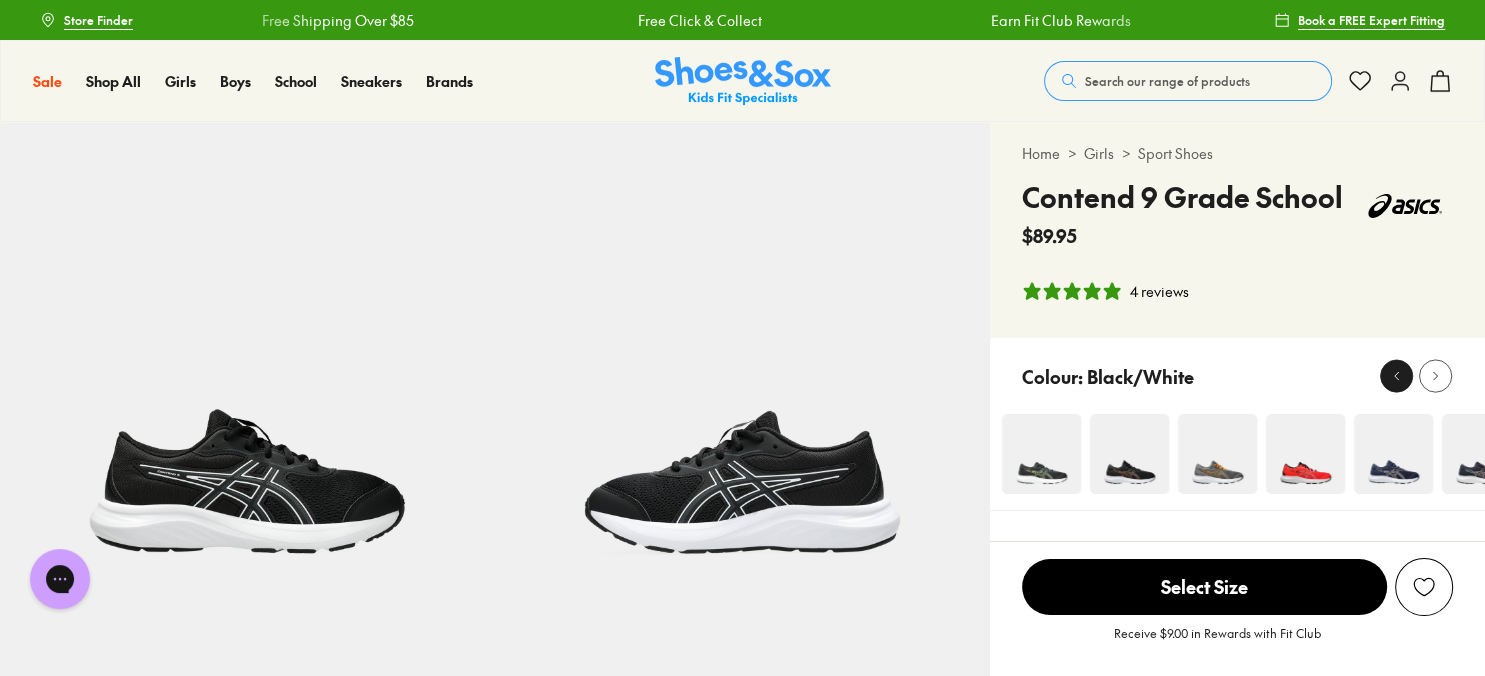 click at bounding box center (1396, 376) 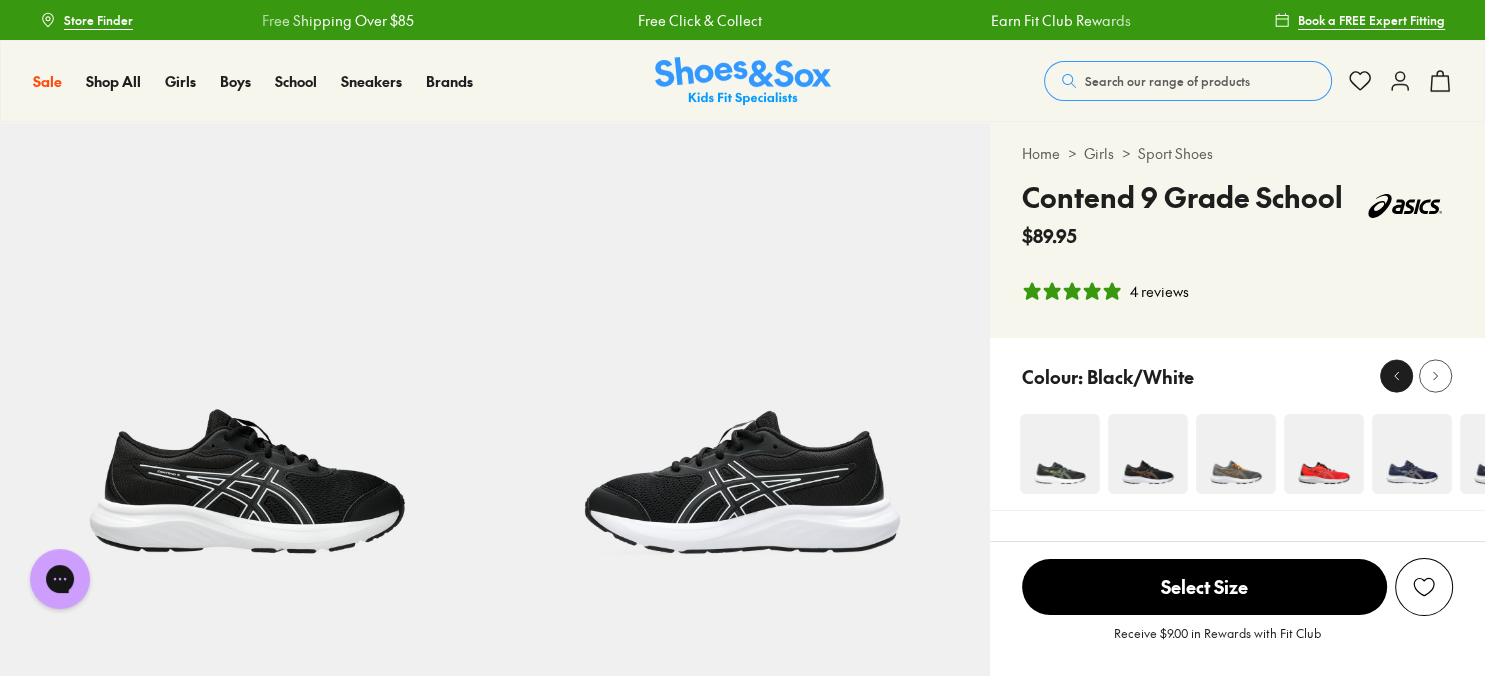 click at bounding box center (1396, 376) 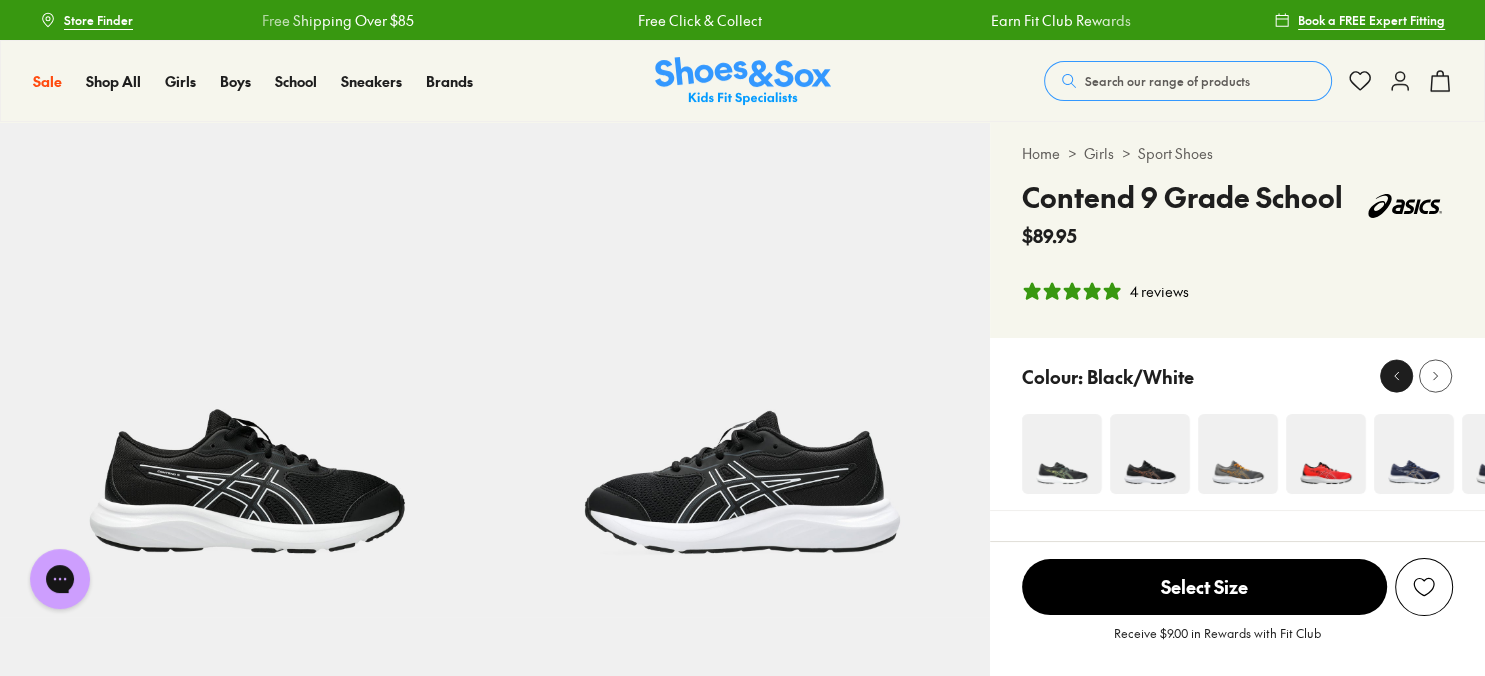 click at bounding box center [1396, 376] 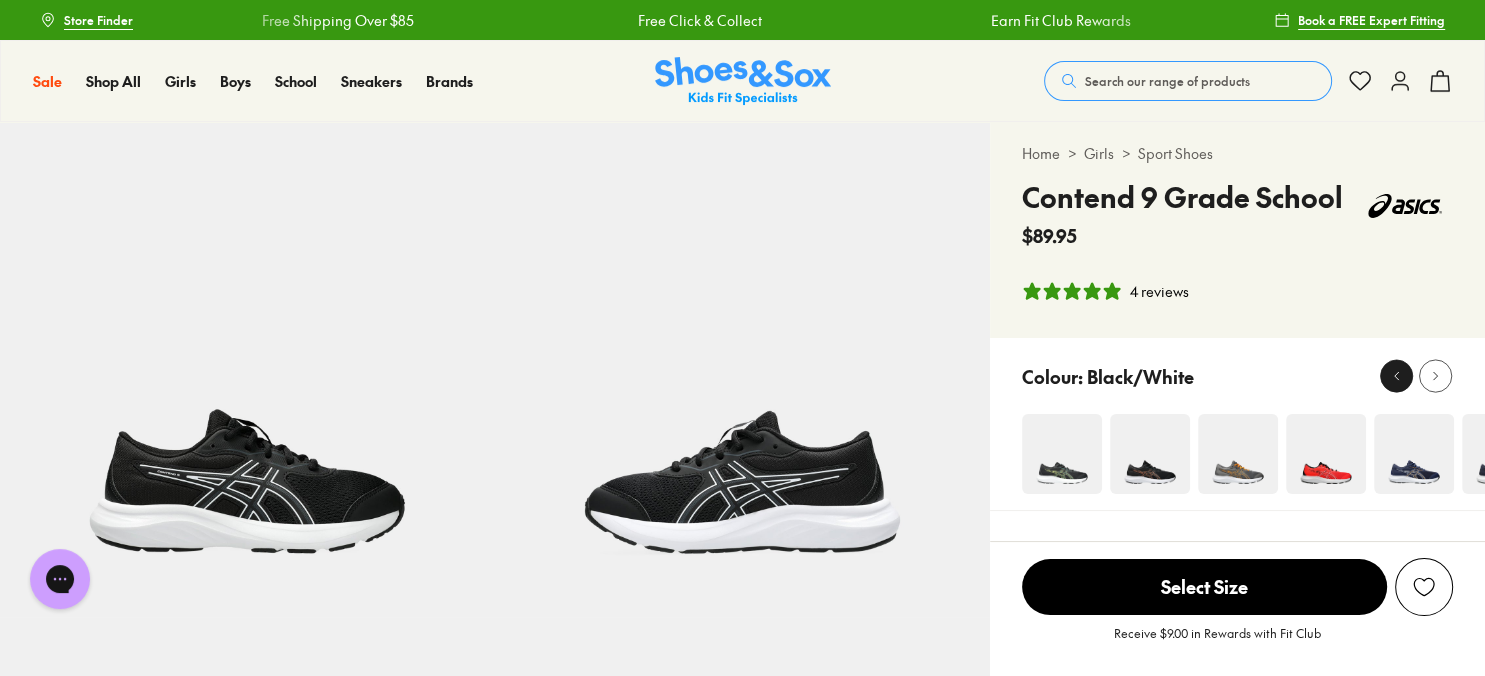 click at bounding box center [1396, 376] 